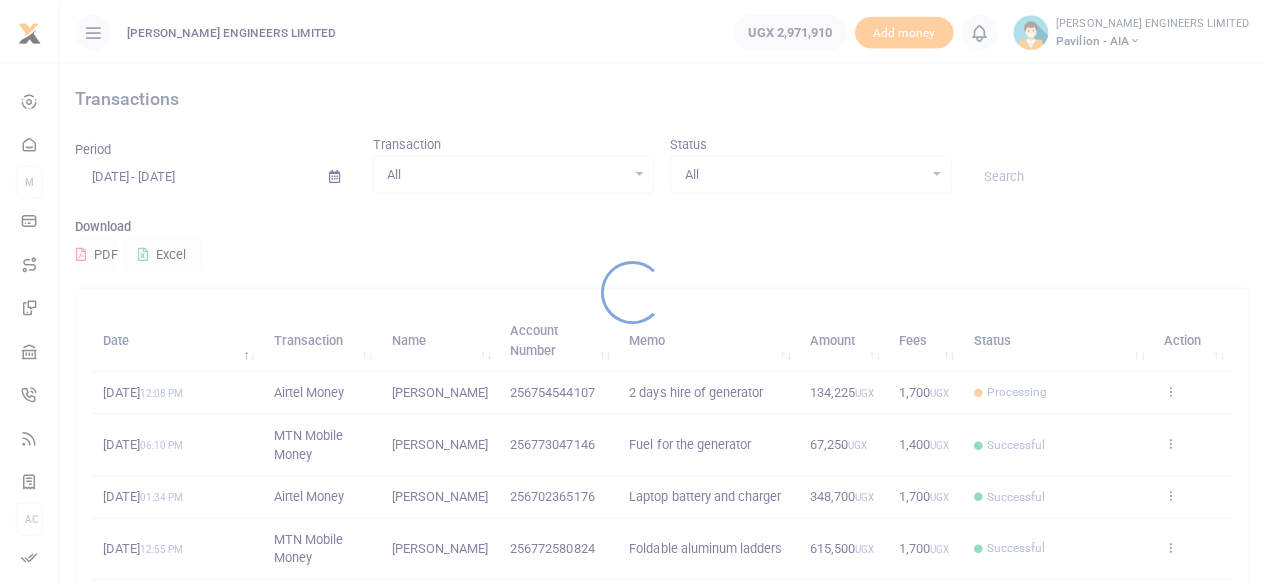 scroll, scrollTop: 0, scrollLeft: 0, axis: both 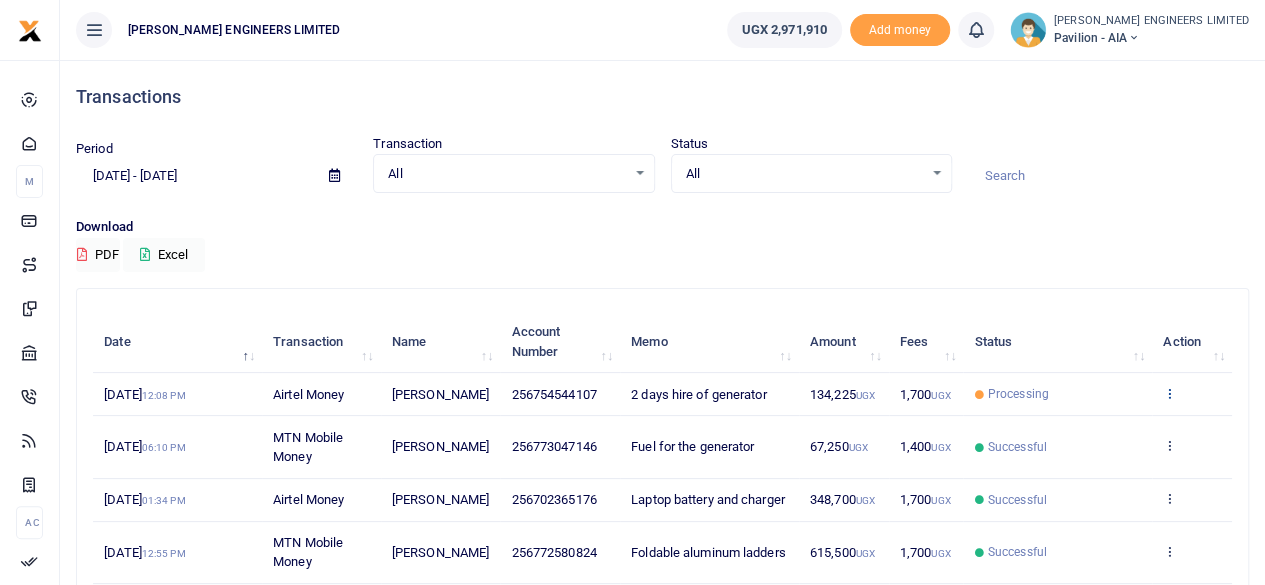 click at bounding box center (1169, 393) 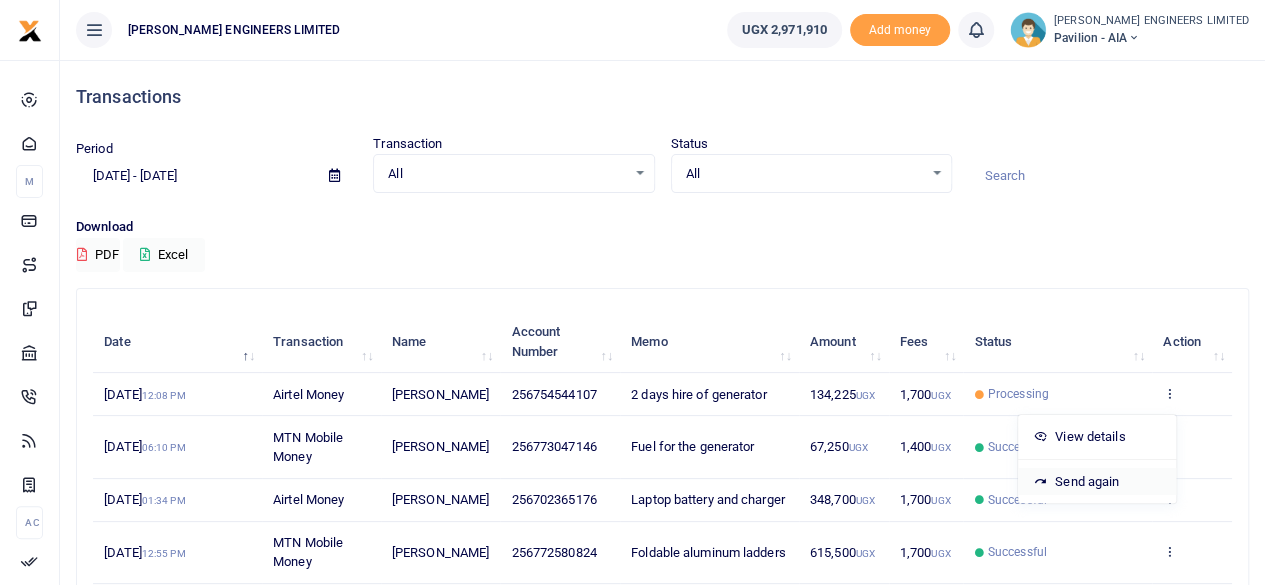 click on "Send again" at bounding box center (1097, 482) 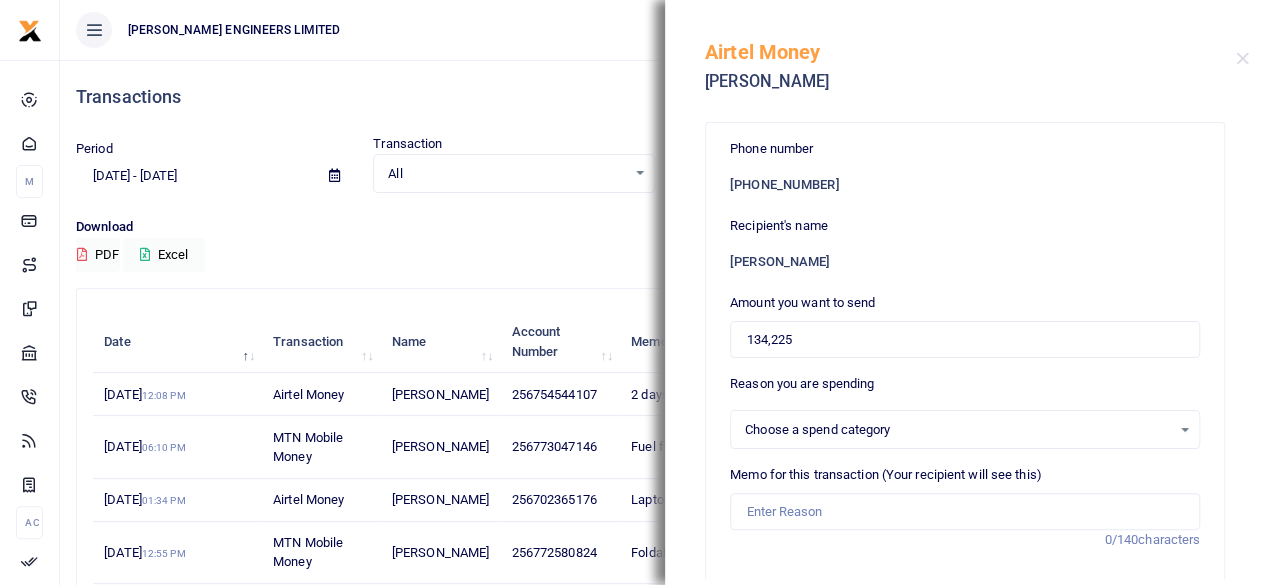 select 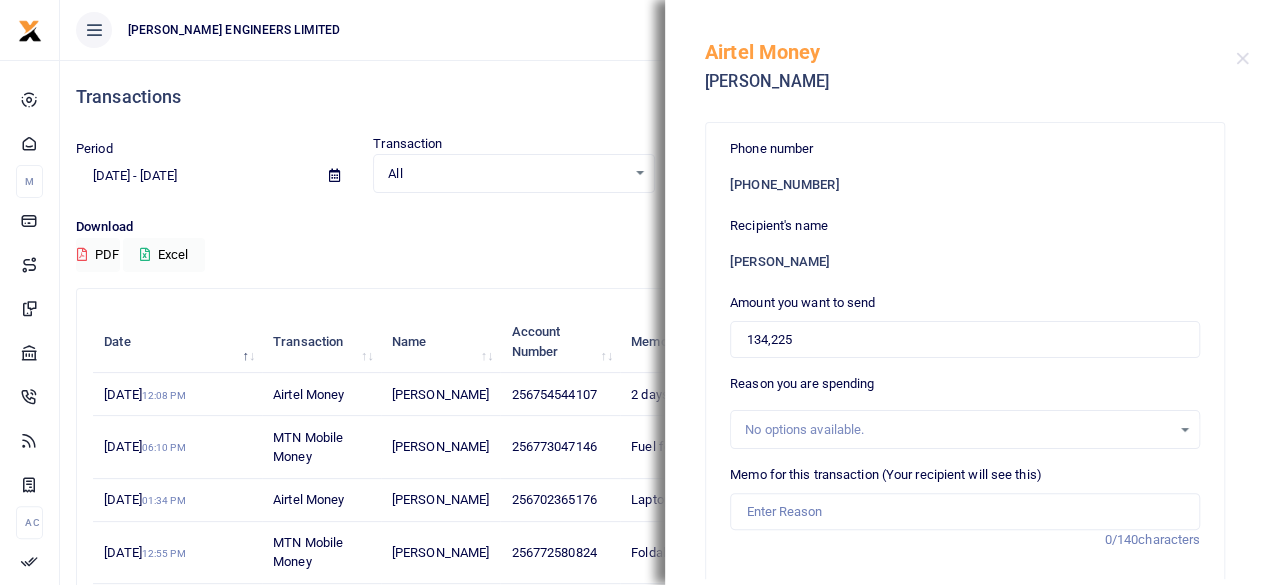 click on "No options available." at bounding box center (958, 430) 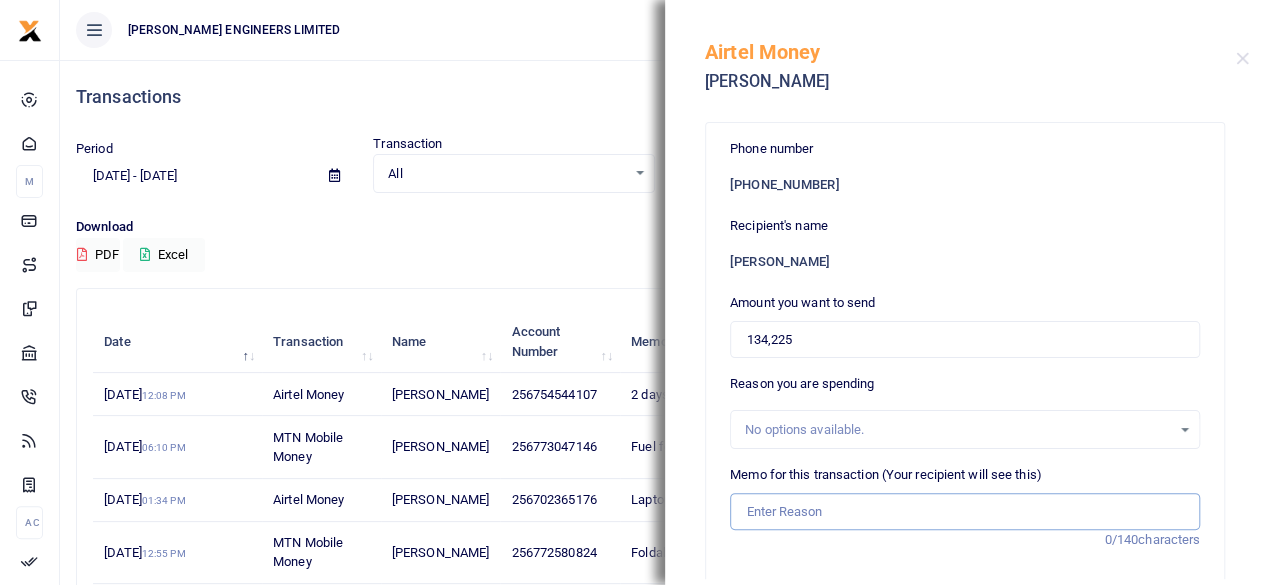 click on "Memo for this transaction (Your recipient will see this)" at bounding box center (965, 512) 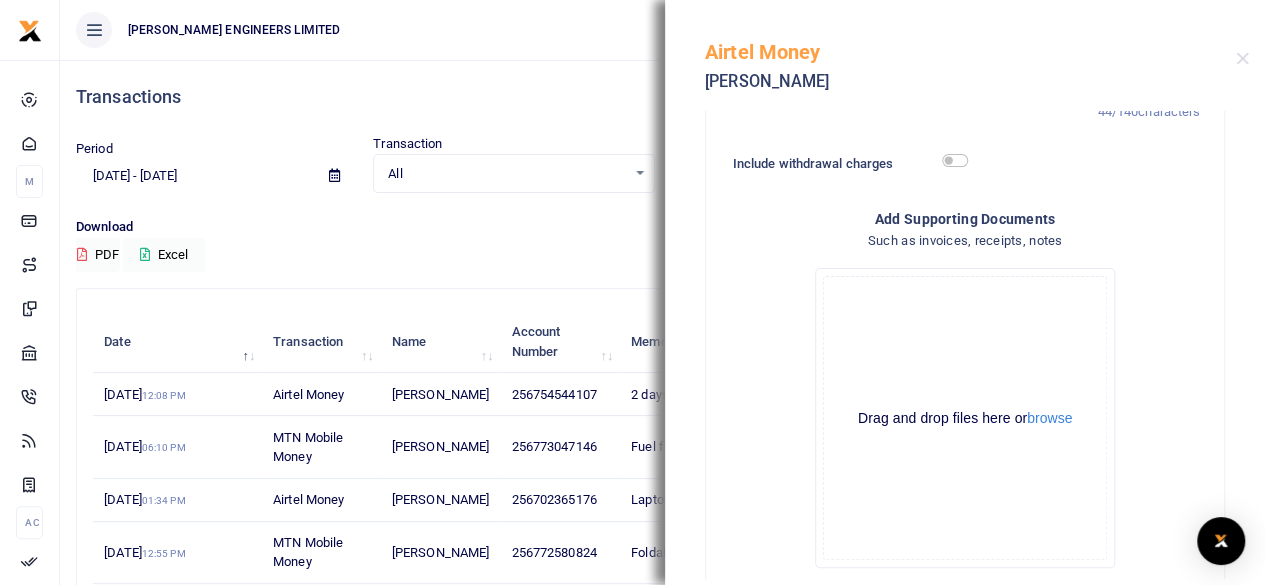 scroll, scrollTop: 300, scrollLeft: 0, axis: vertical 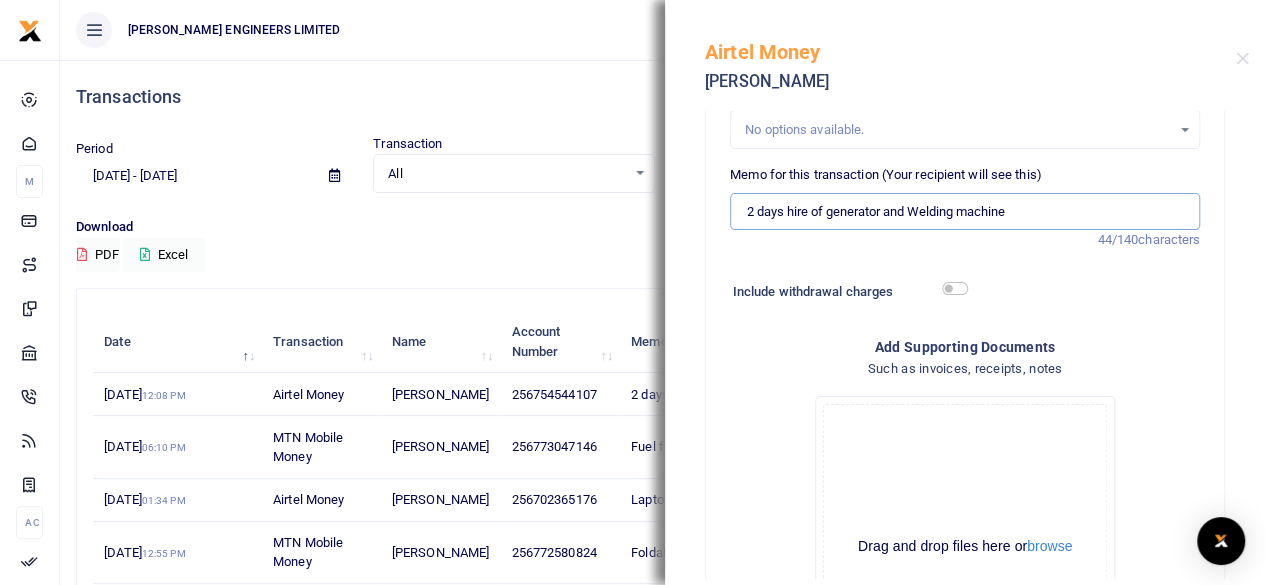 type on "2 days hire of generator and Welding machine" 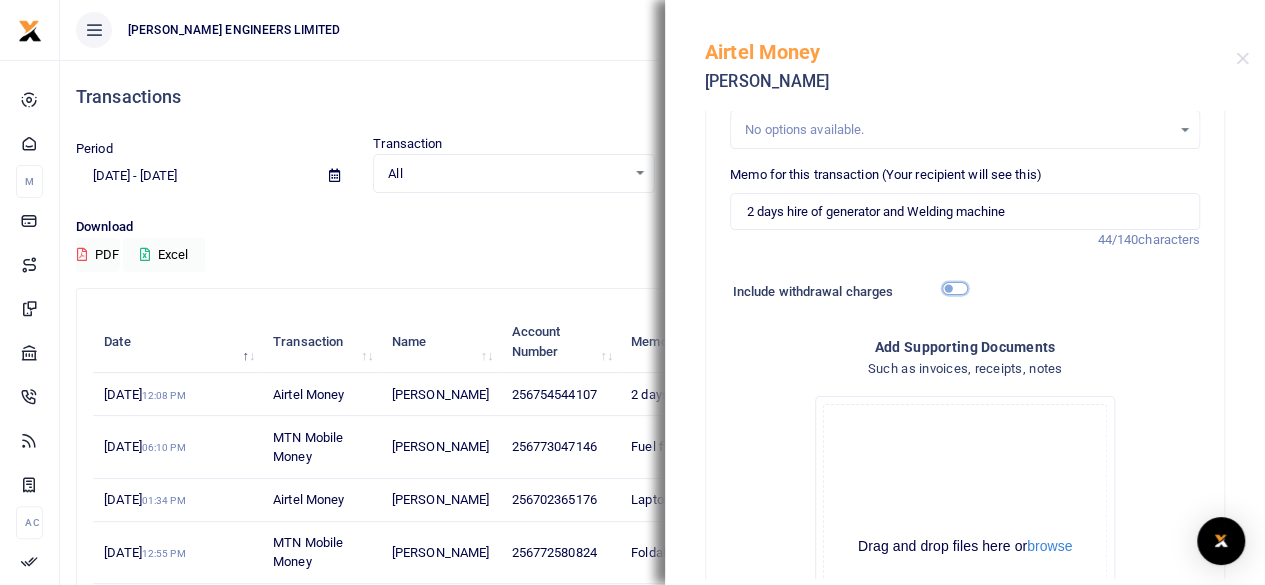 click at bounding box center (955, 288) 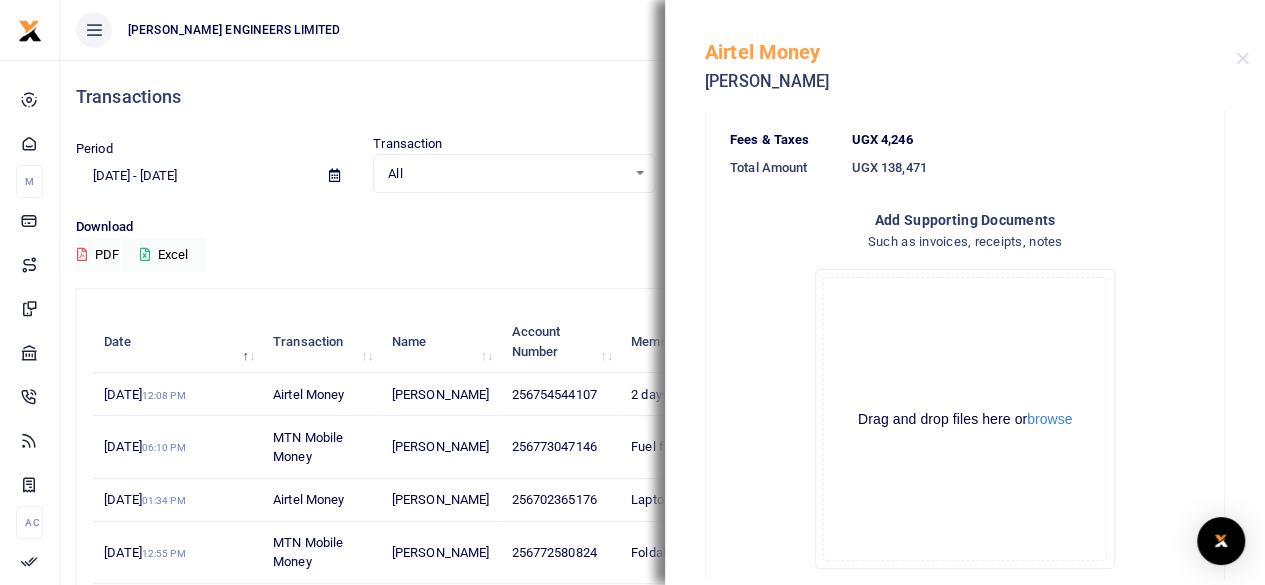 scroll, scrollTop: 590, scrollLeft: 0, axis: vertical 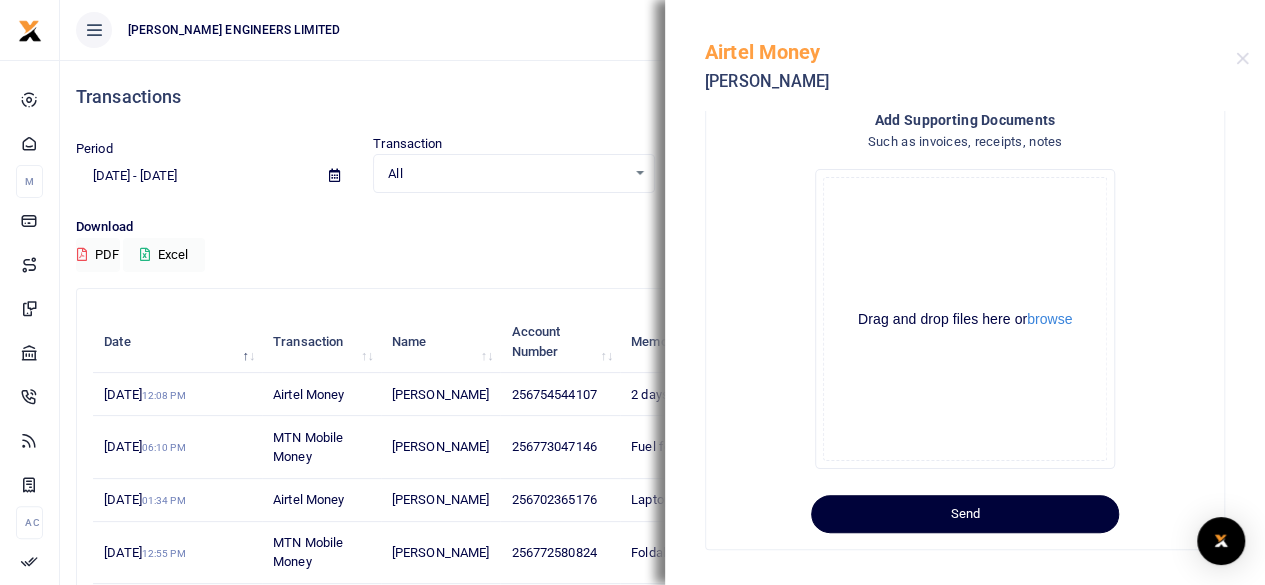 click on "Send" at bounding box center (965, 514) 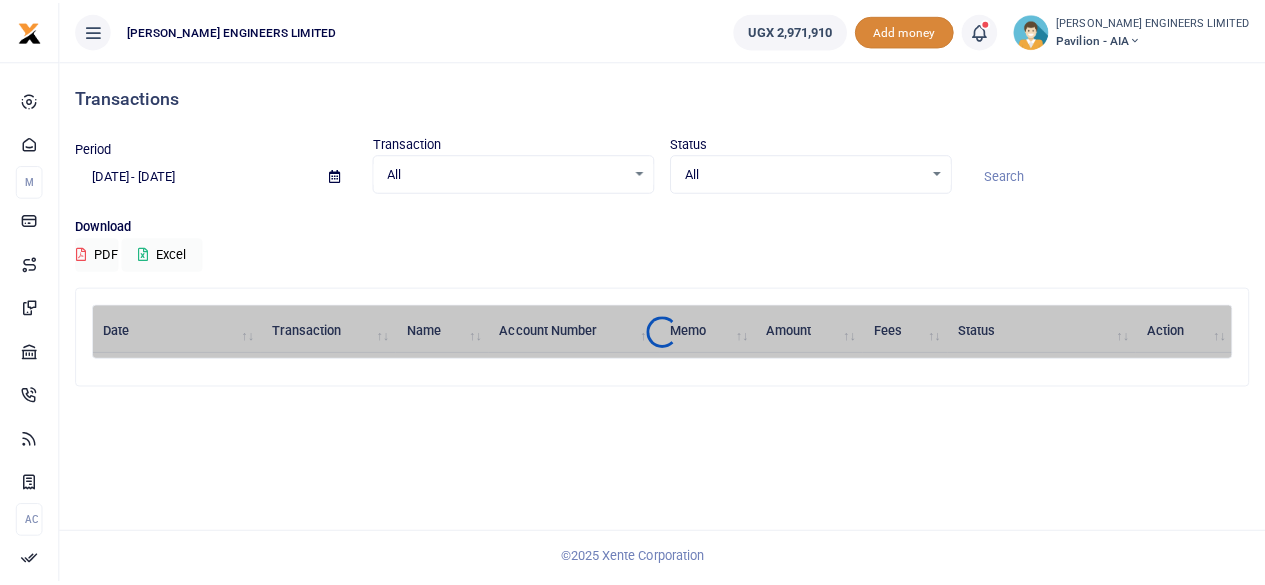 scroll, scrollTop: 0, scrollLeft: 0, axis: both 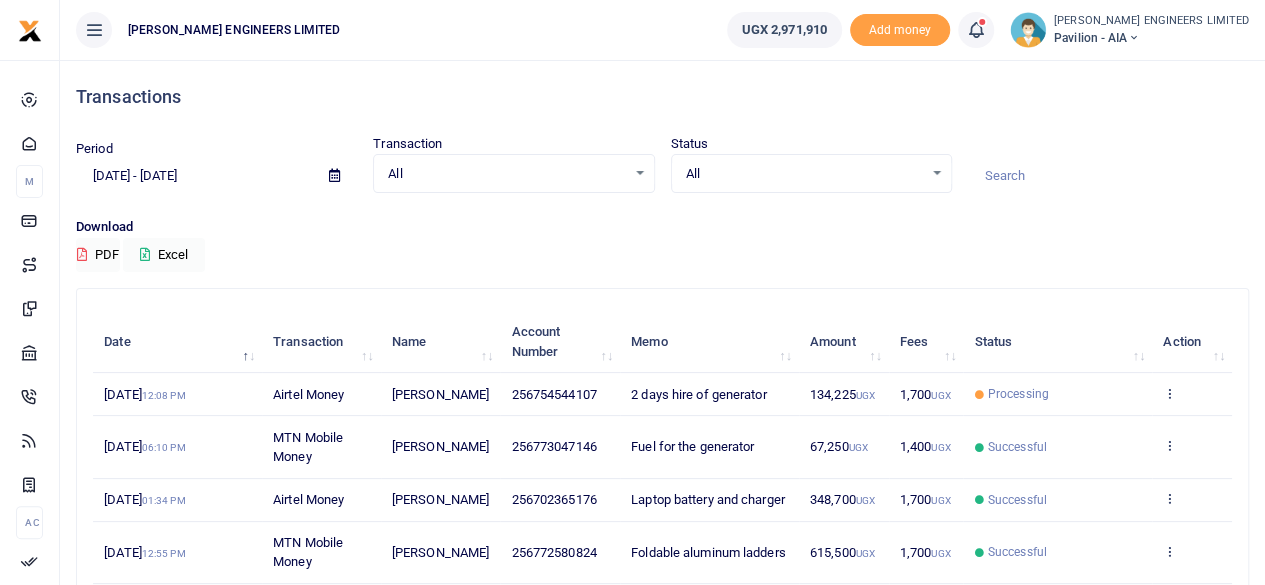click at bounding box center [986, 30] 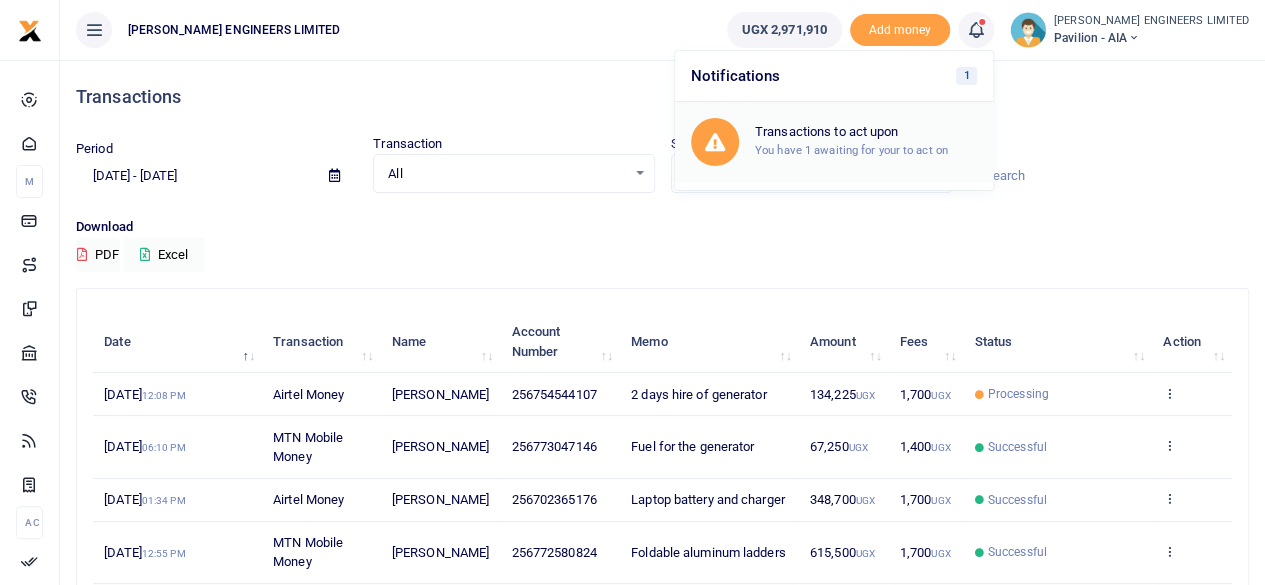 click on "You have 1 awaiting for your to act on" at bounding box center (851, 150) 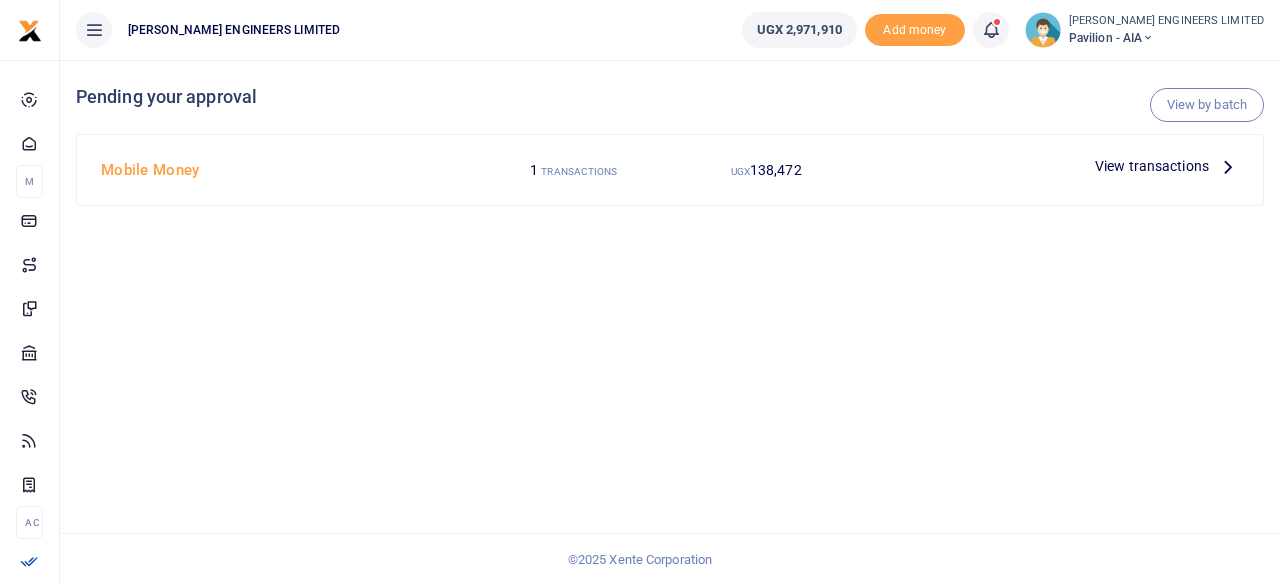 scroll, scrollTop: 0, scrollLeft: 0, axis: both 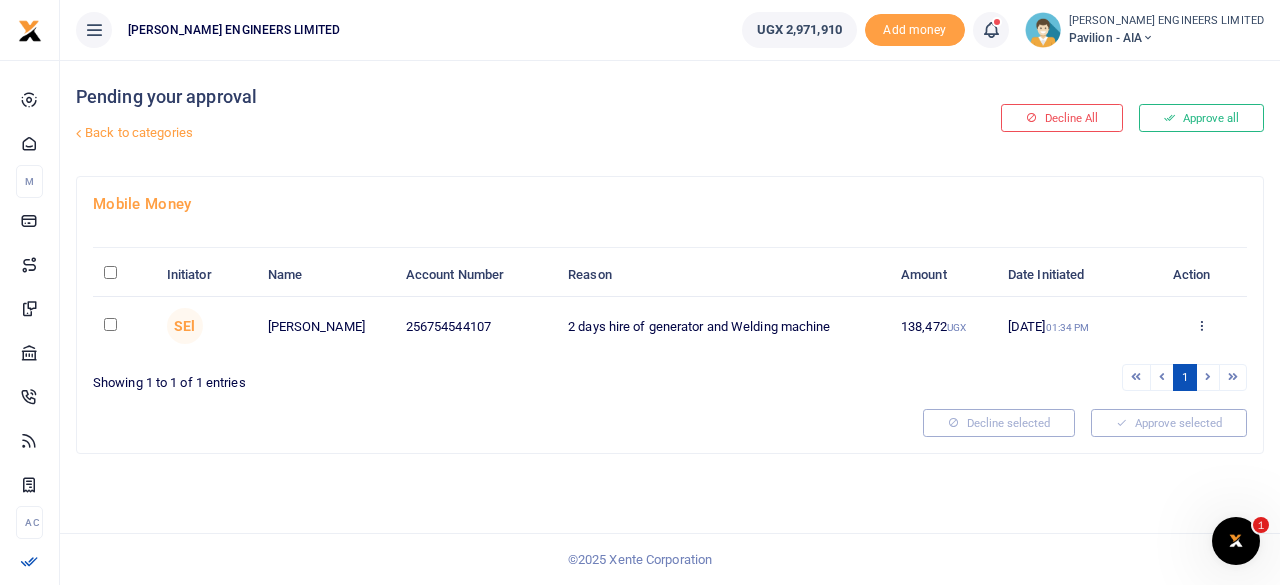 click at bounding box center (640, 292) 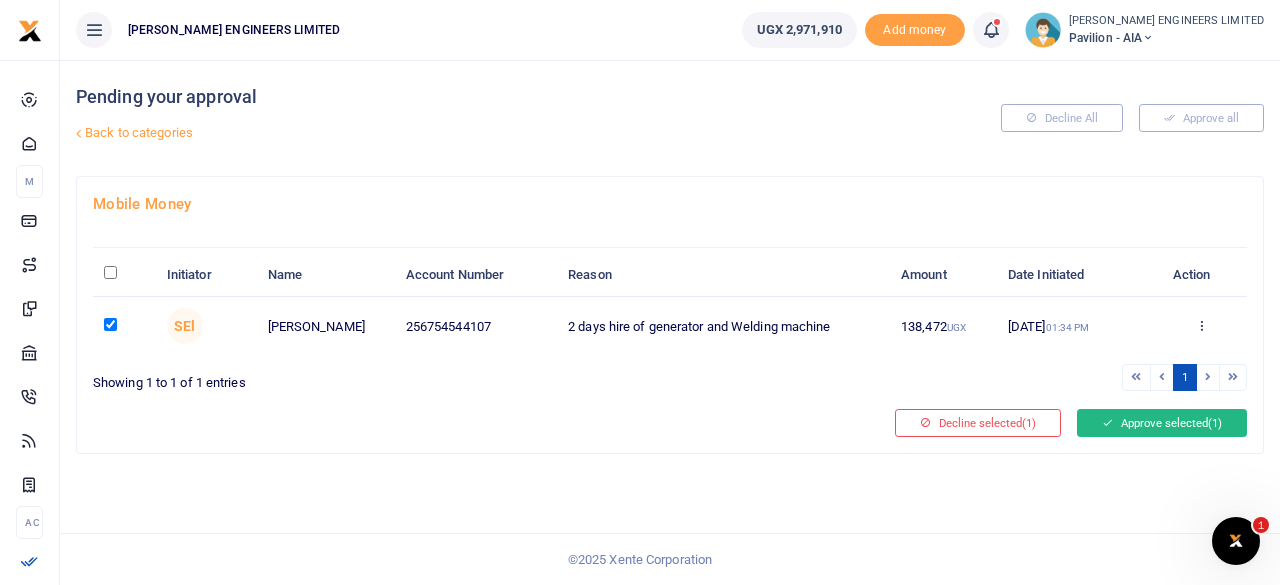 click on "Approve selected  (1)" at bounding box center (1162, 423) 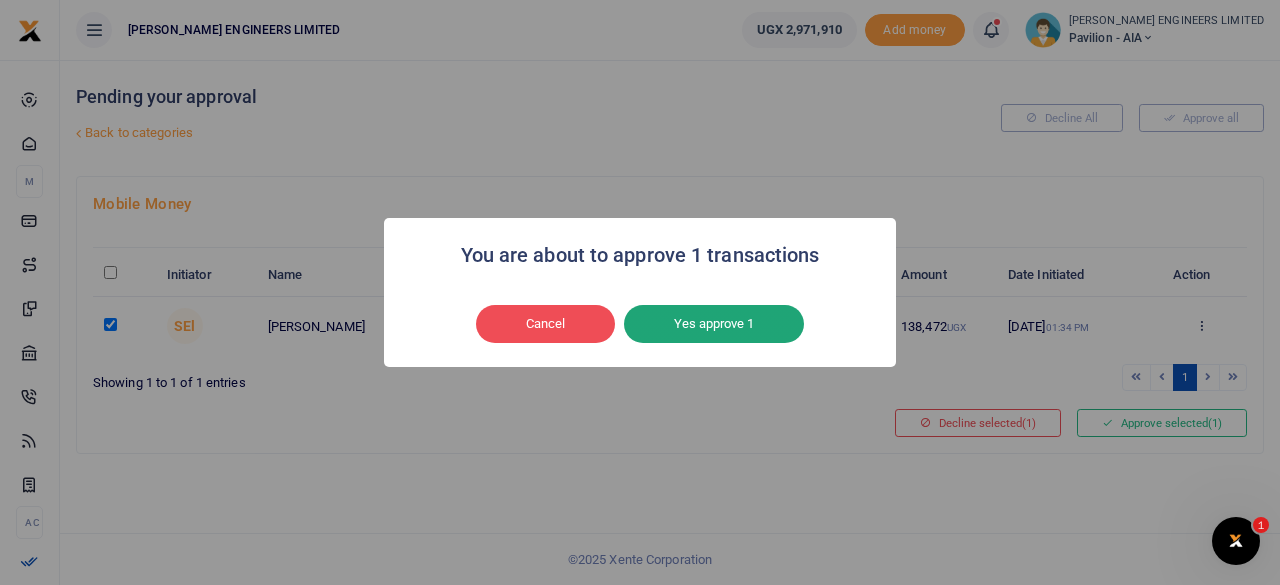 click on "Yes approve 1" at bounding box center (714, 324) 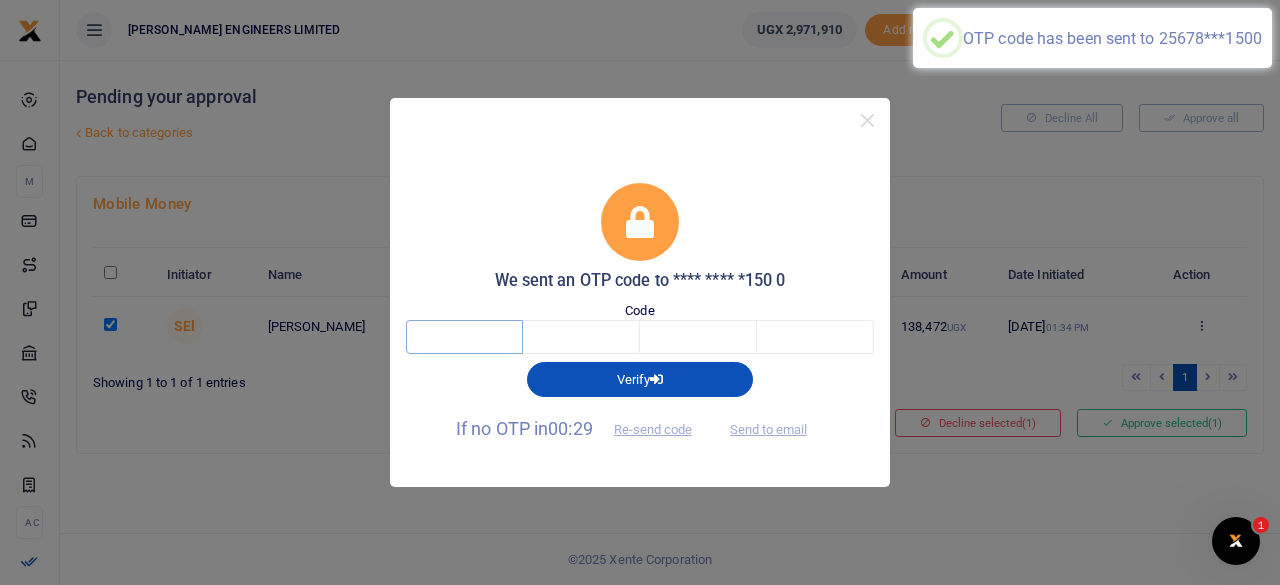 click at bounding box center (464, 337) 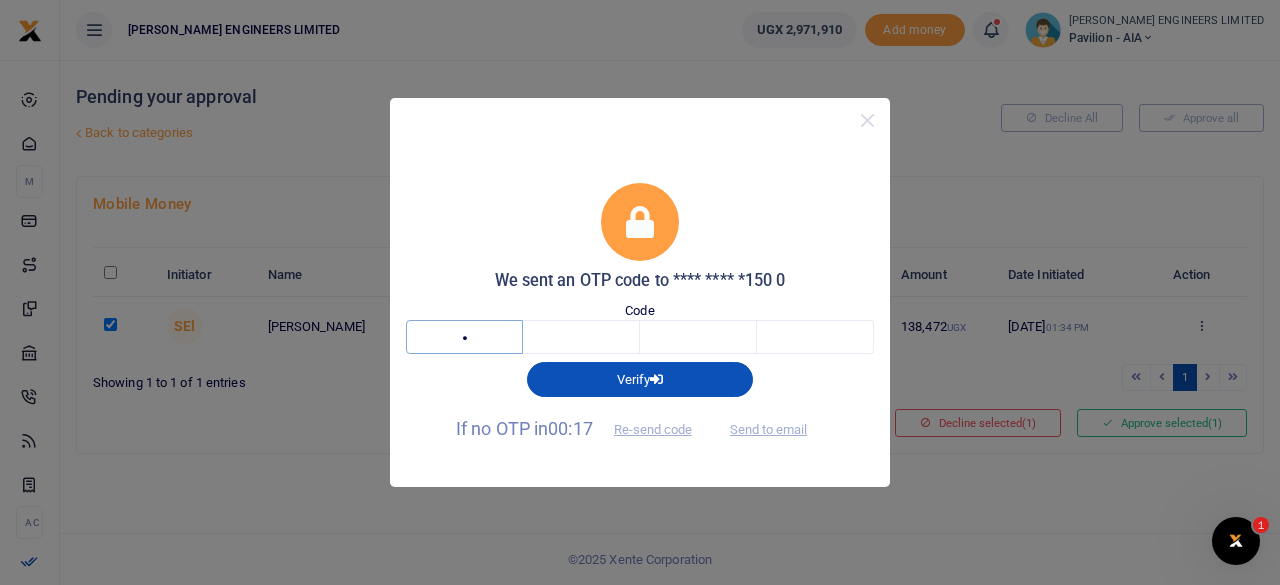 type on "3" 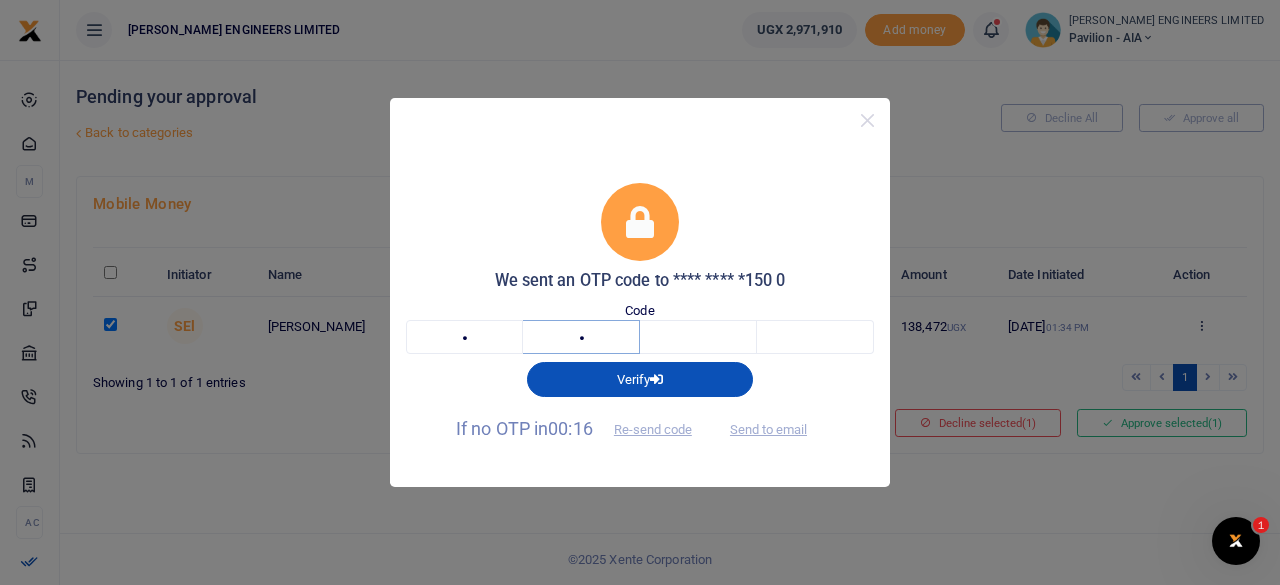 type on "9" 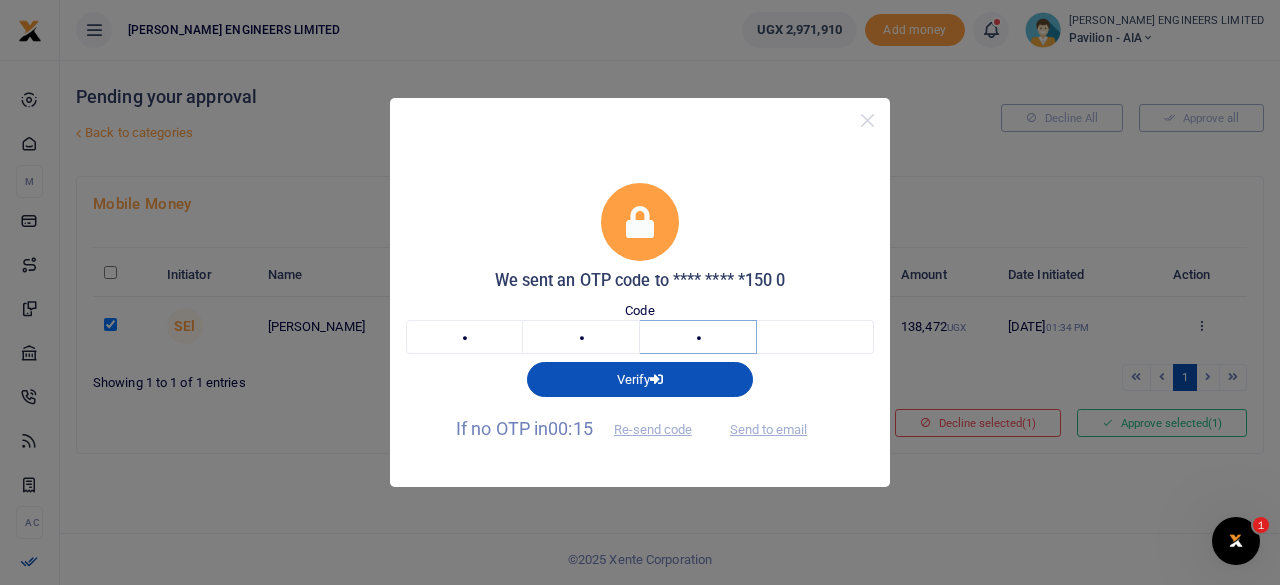 type on "7" 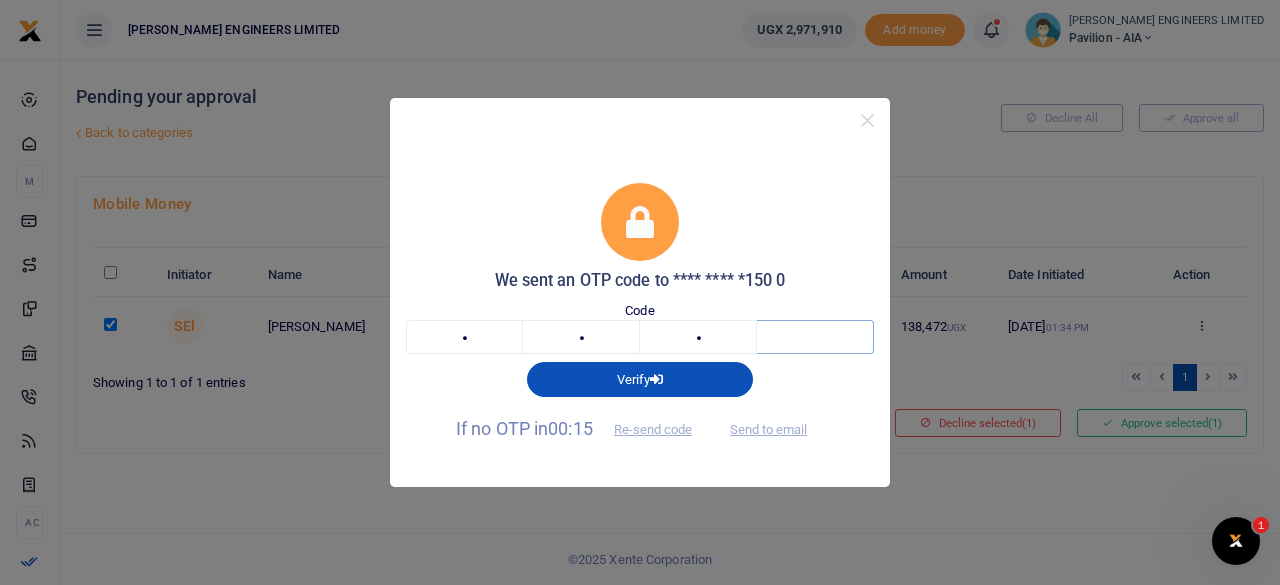type on "0" 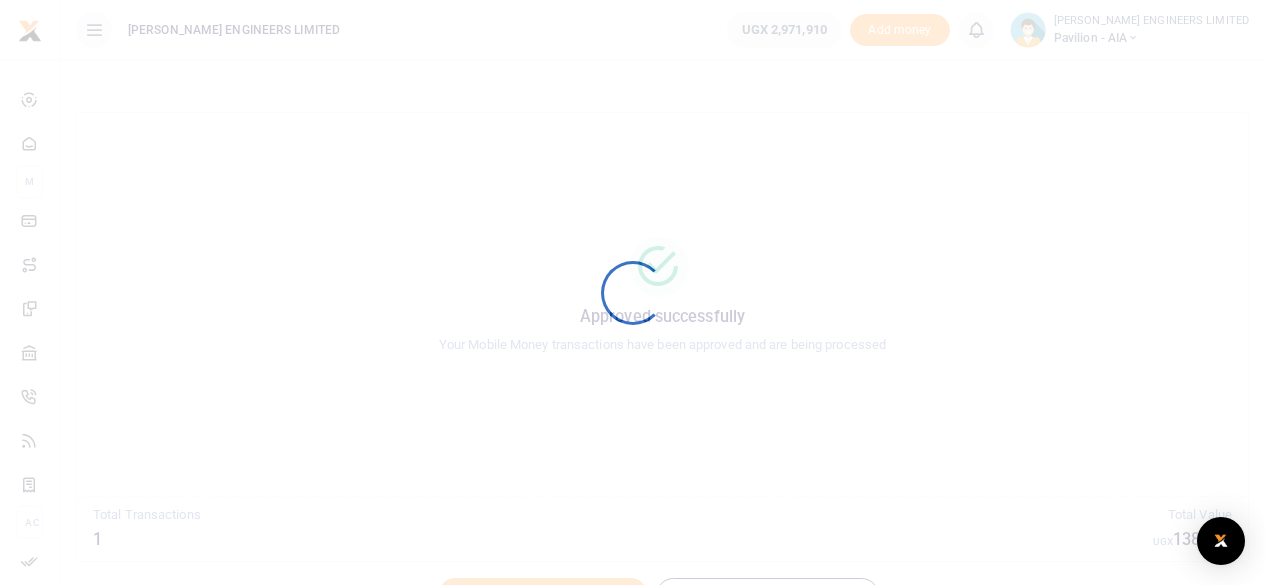 scroll, scrollTop: 0, scrollLeft: 0, axis: both 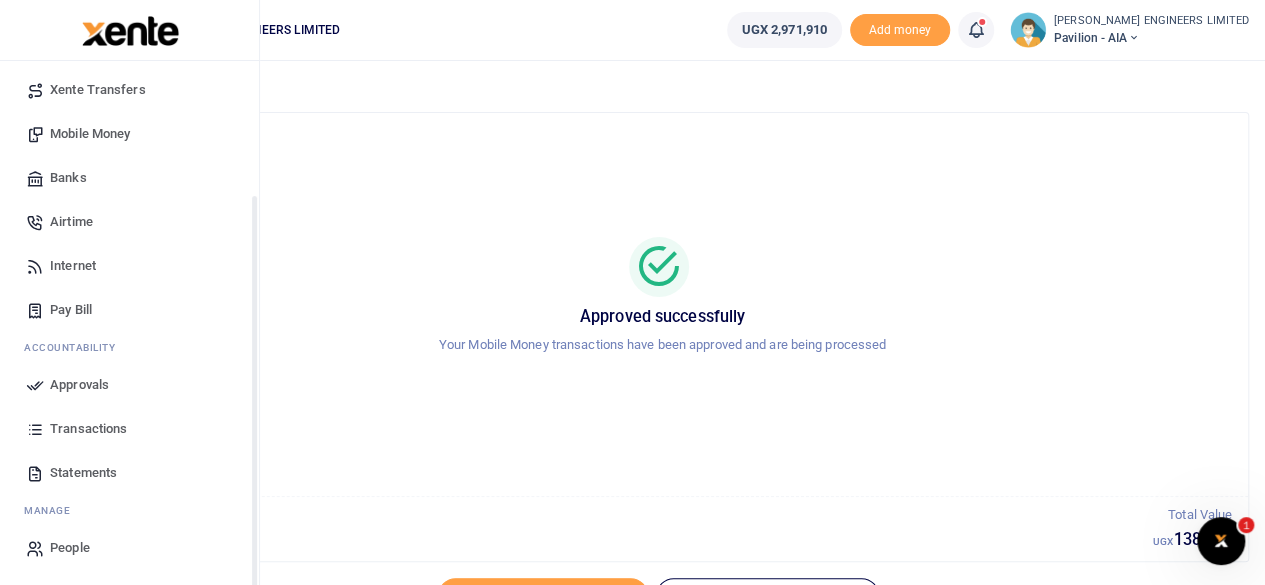 click on "Transactions" at bounding box center (88, 429) 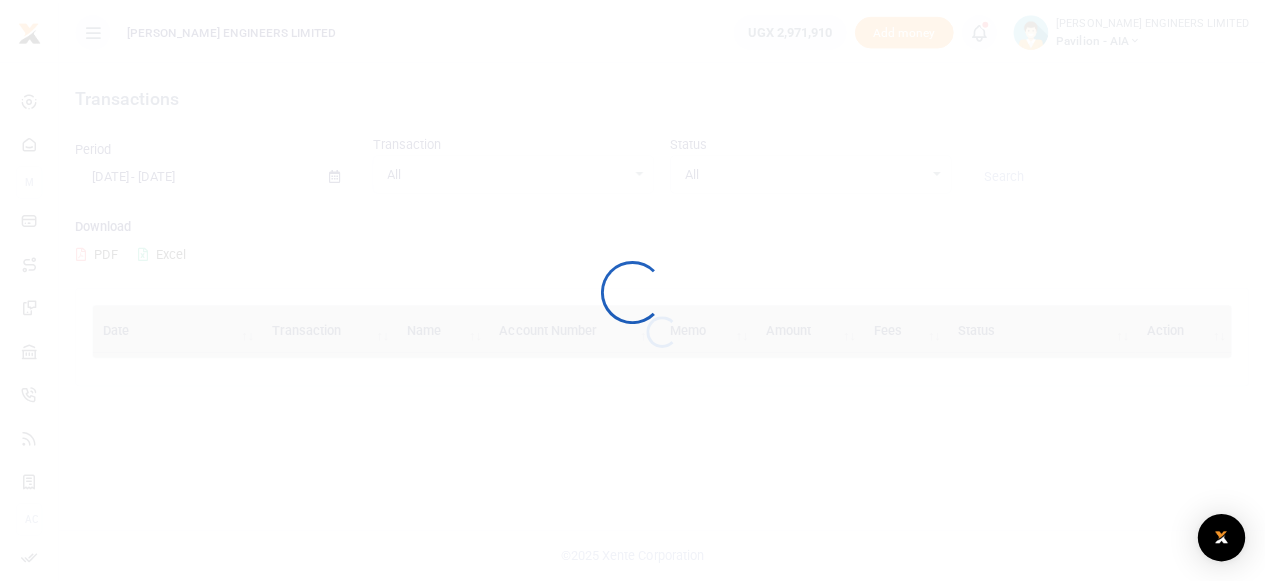 scroll, scrollTop: 0, scrollLeft: 0, axis: both 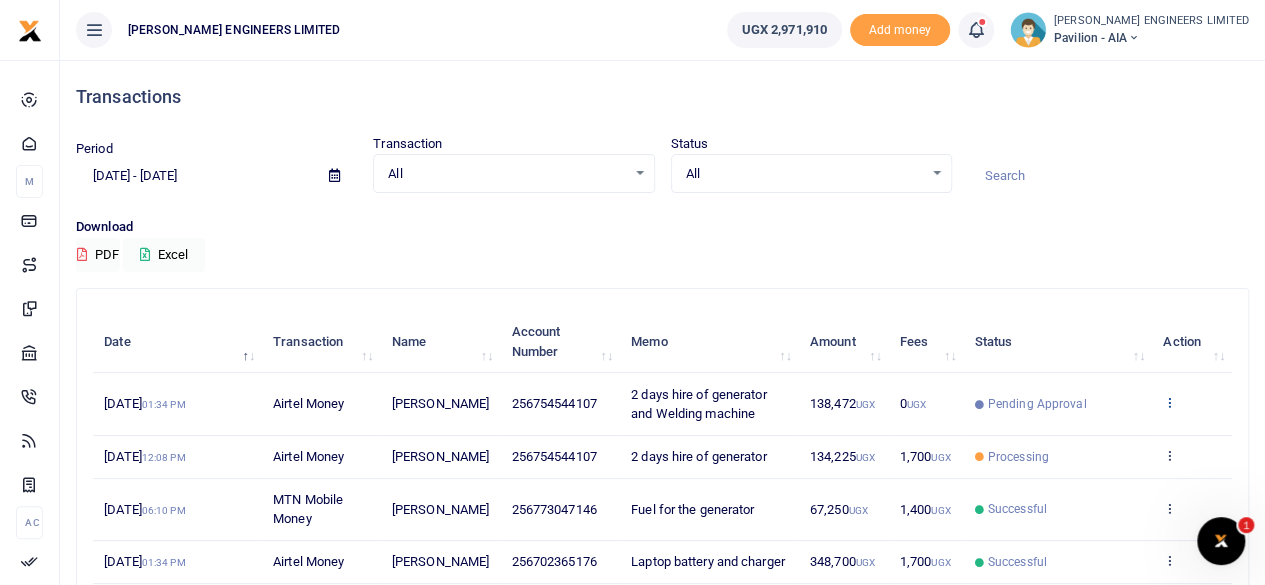click at bounding box center [1169, 402] 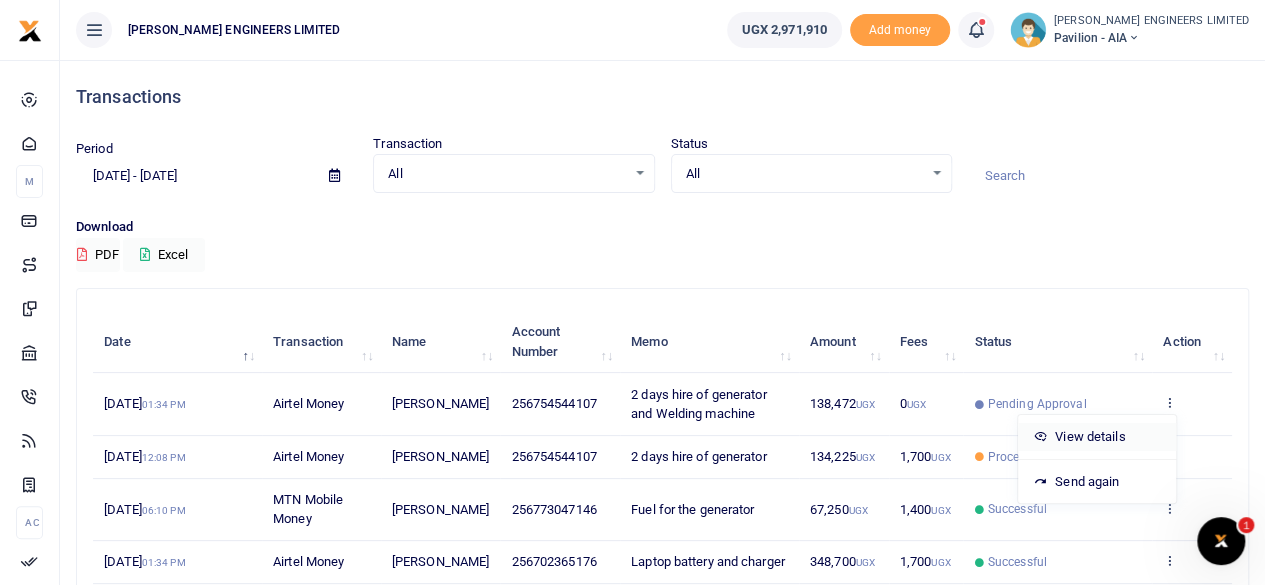 click on "View details" at bounding box center [1097, 437] 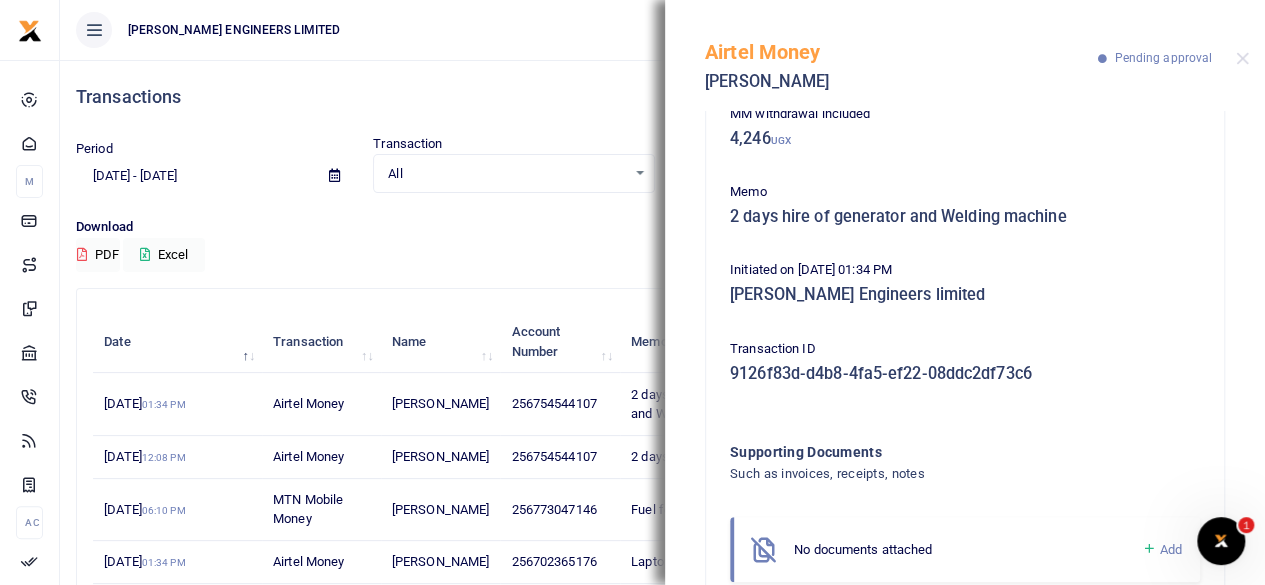 scroll, scrollTop: 253, scrollLeft: 0, axis: vertical 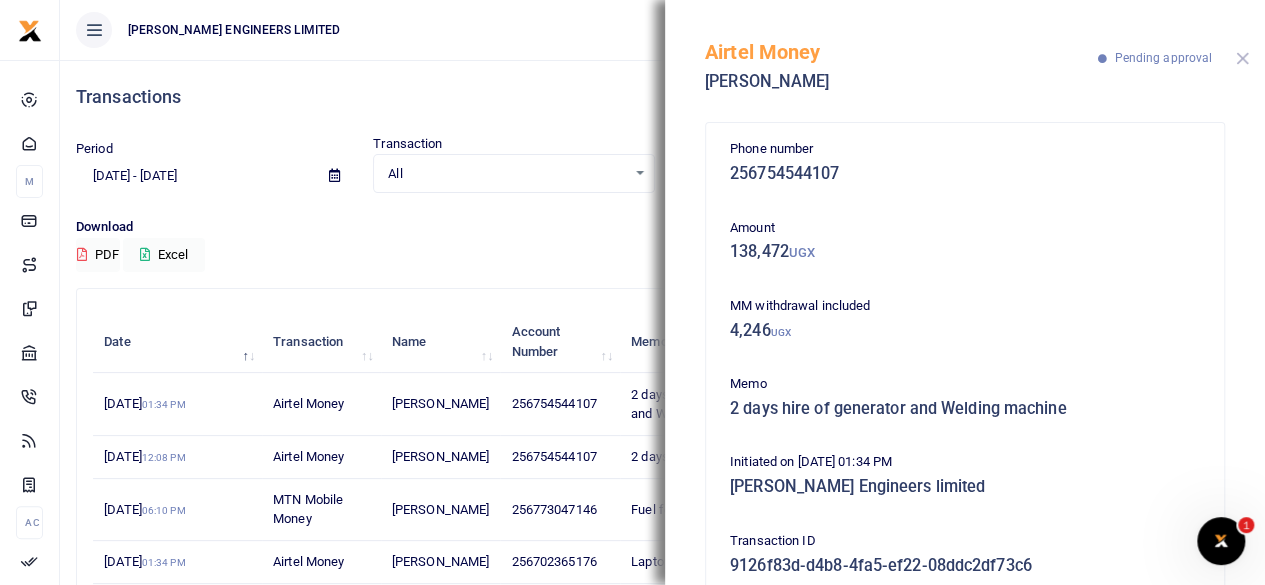 click at bounding box center [1242, 58] 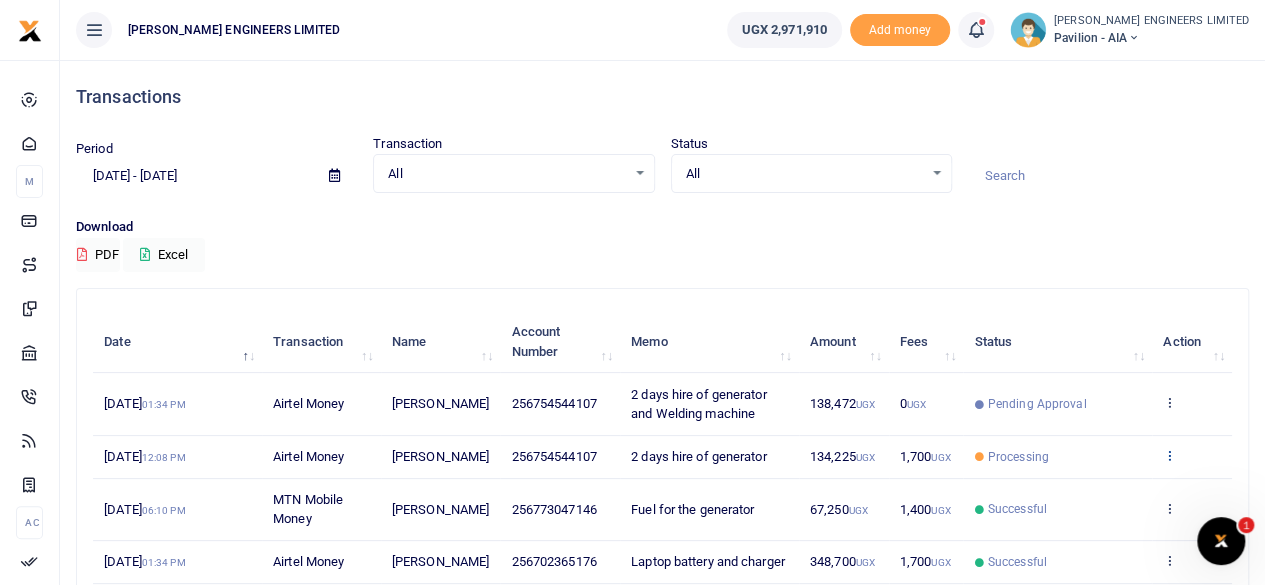 click at bounding box center (1169, 455) 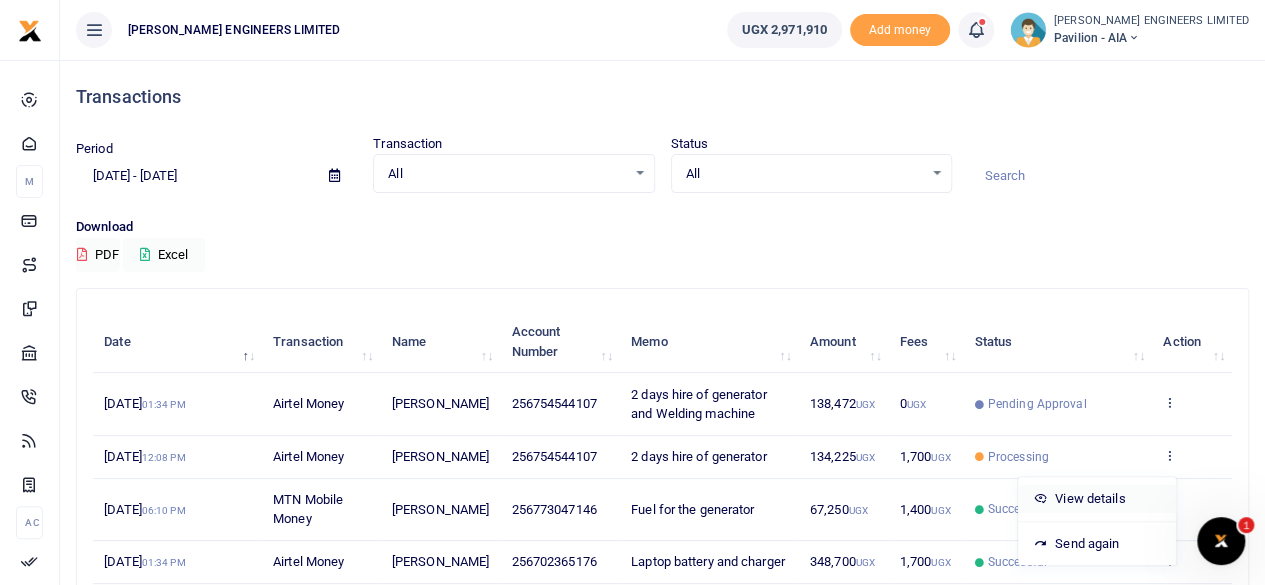click on "View details" at bounding box center [1097, 499] 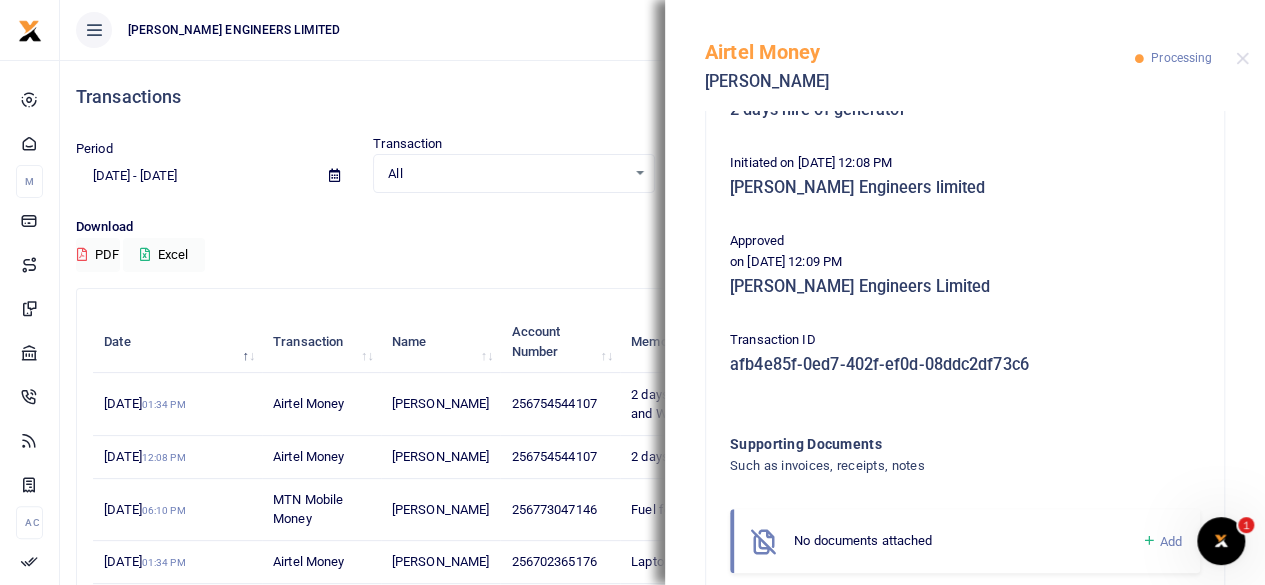 scroll, scrollTop: 508, scrollLeft: 0, axis: vertical 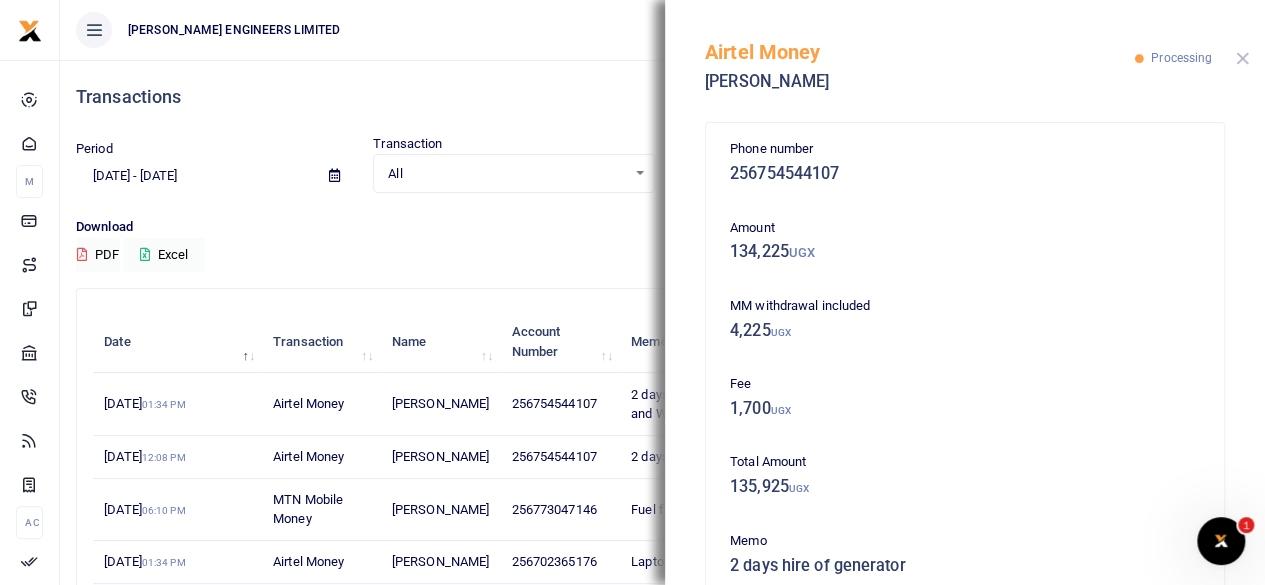 click at bounding box center [1242, 58] 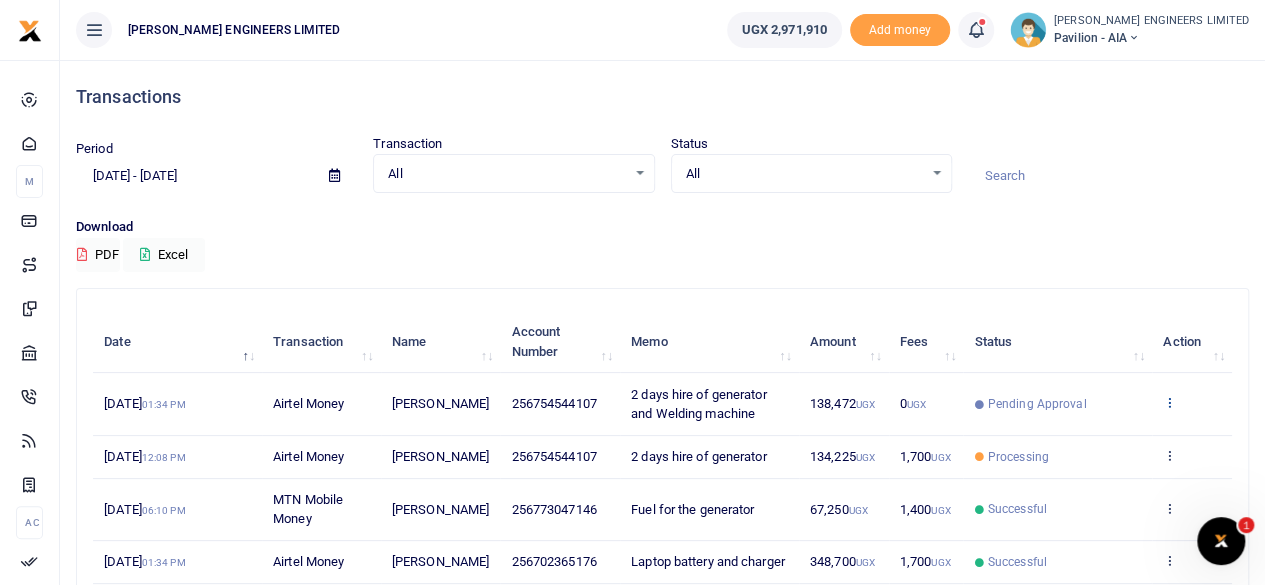 click at bounding box center (1169, 402) 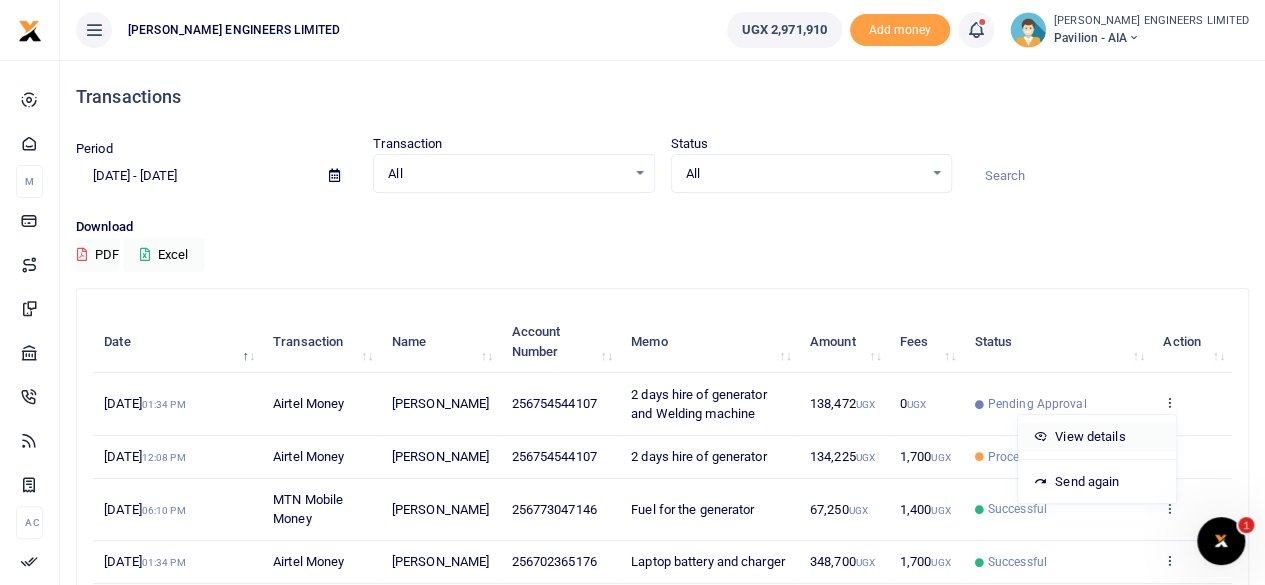 click on "View details" at bounding box center [1097, 437] 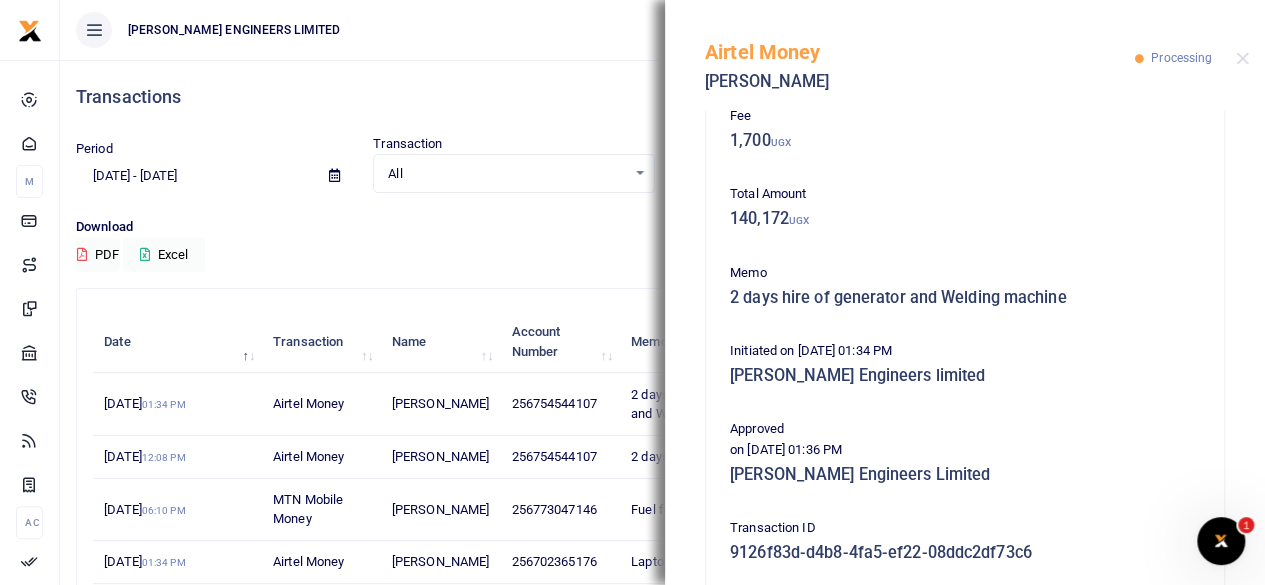 scroll, scrollTop: 8, scrollLeft: 0, axis: vertical 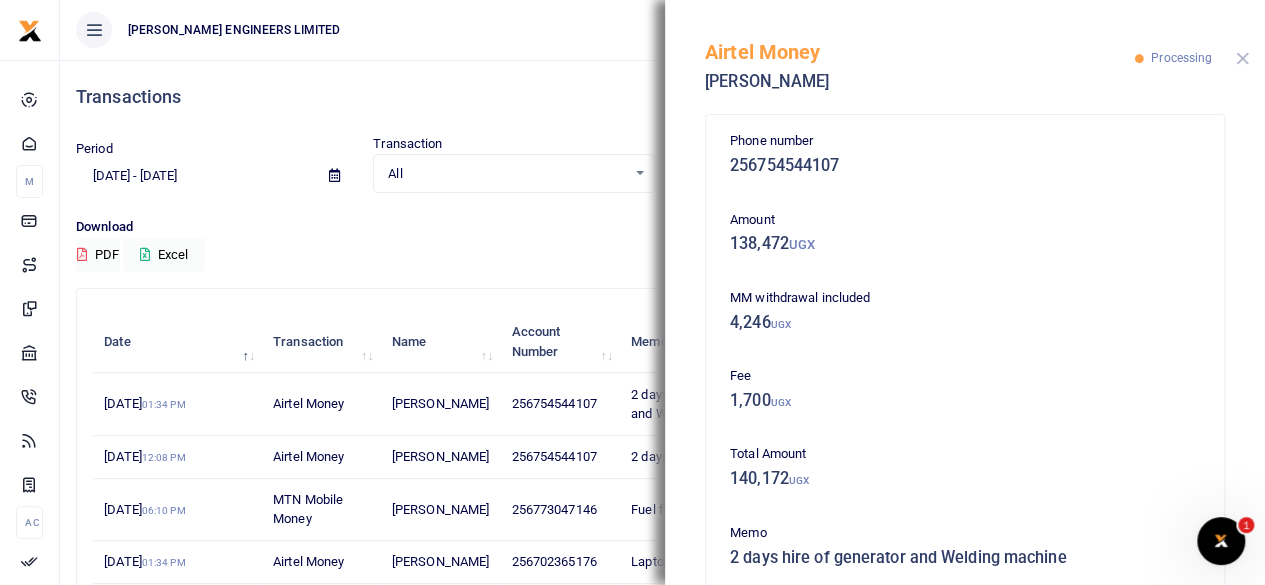 click at bounding box center [1242, 58] 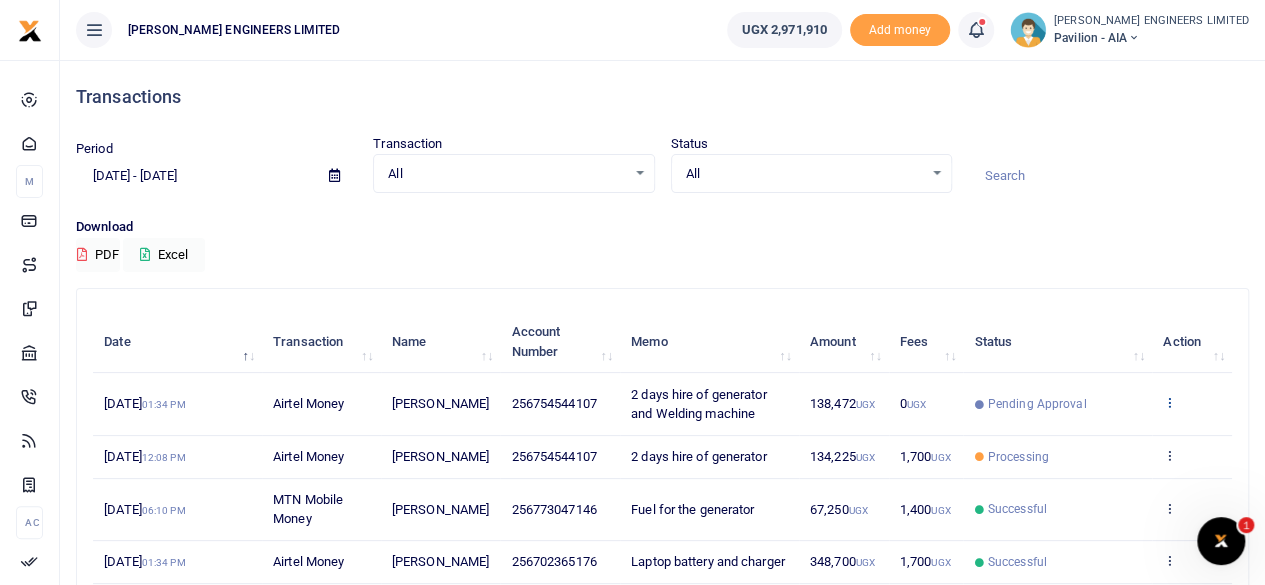 click at bounding box center [1169, 402] 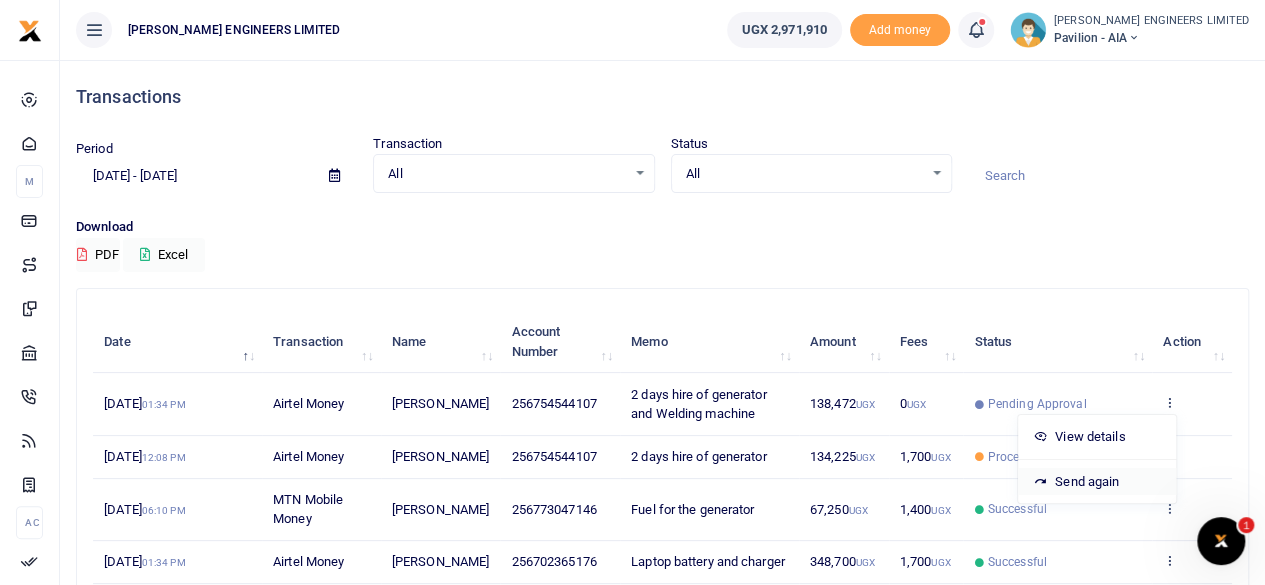 click on "Send again" at bounding box center [1097, 482] 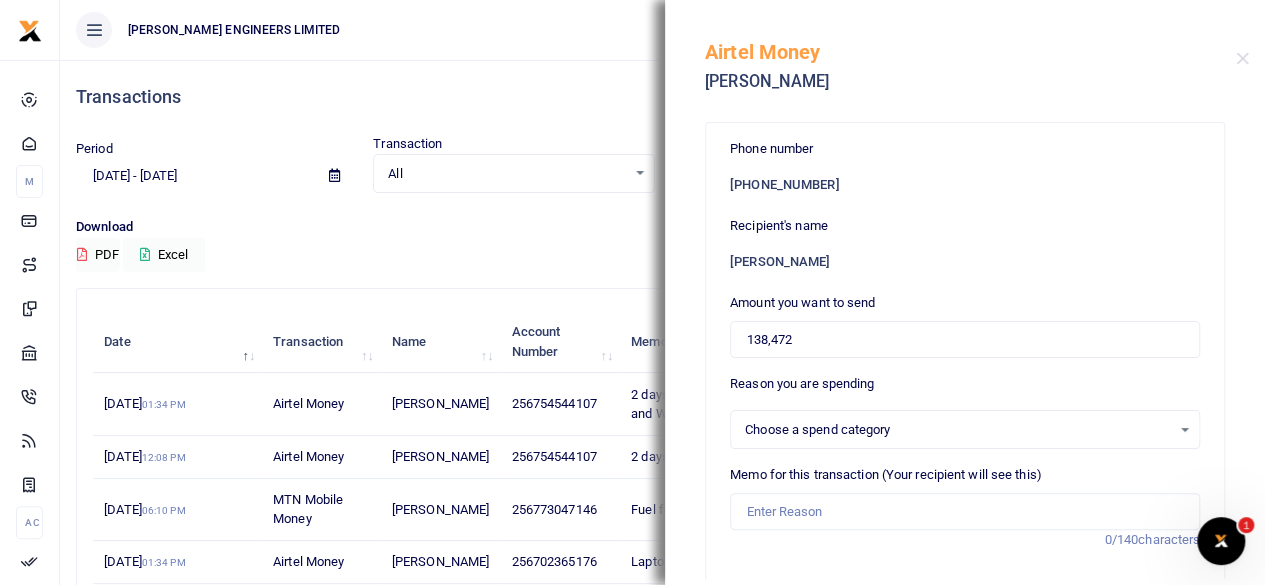 select 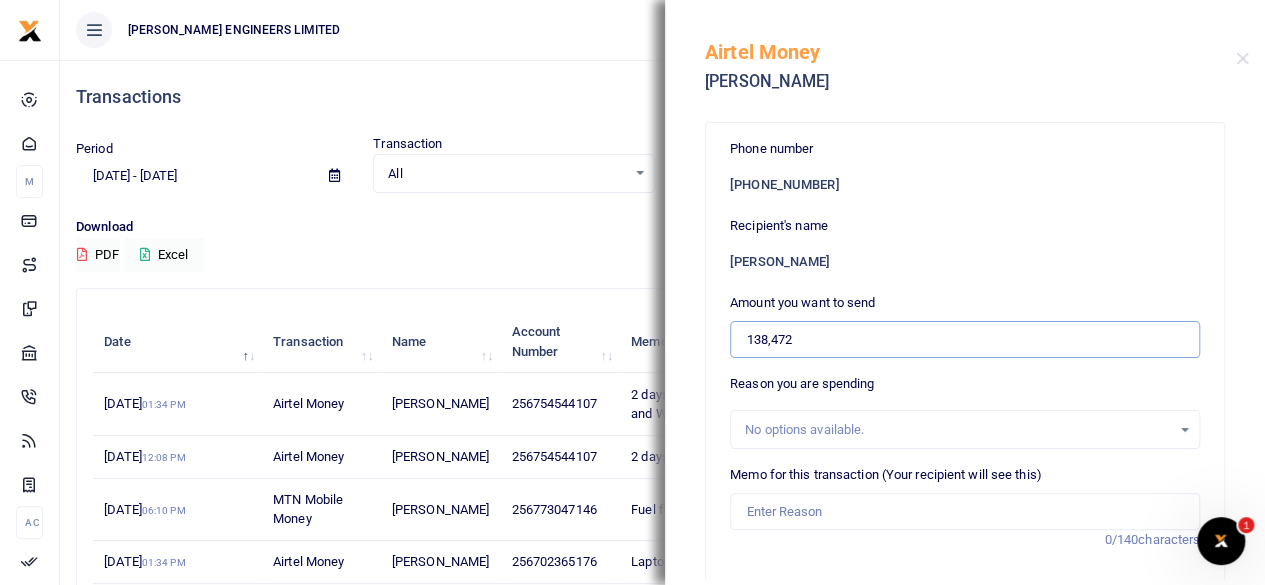 click on "138,472" at bounding box center (965, 340) 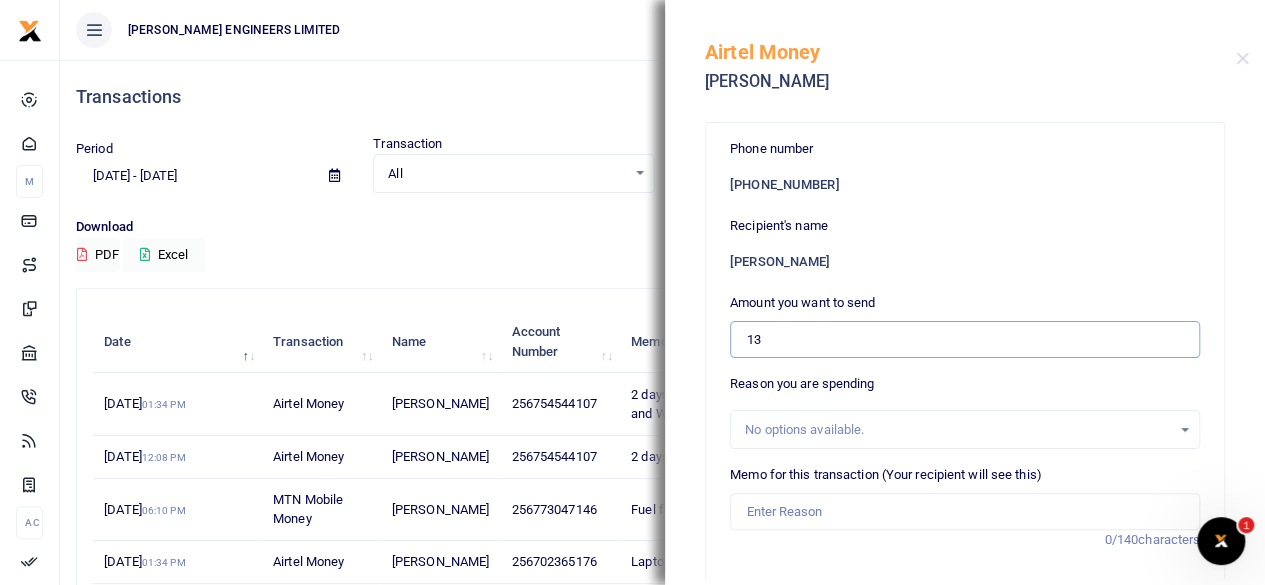 type on "130,000" 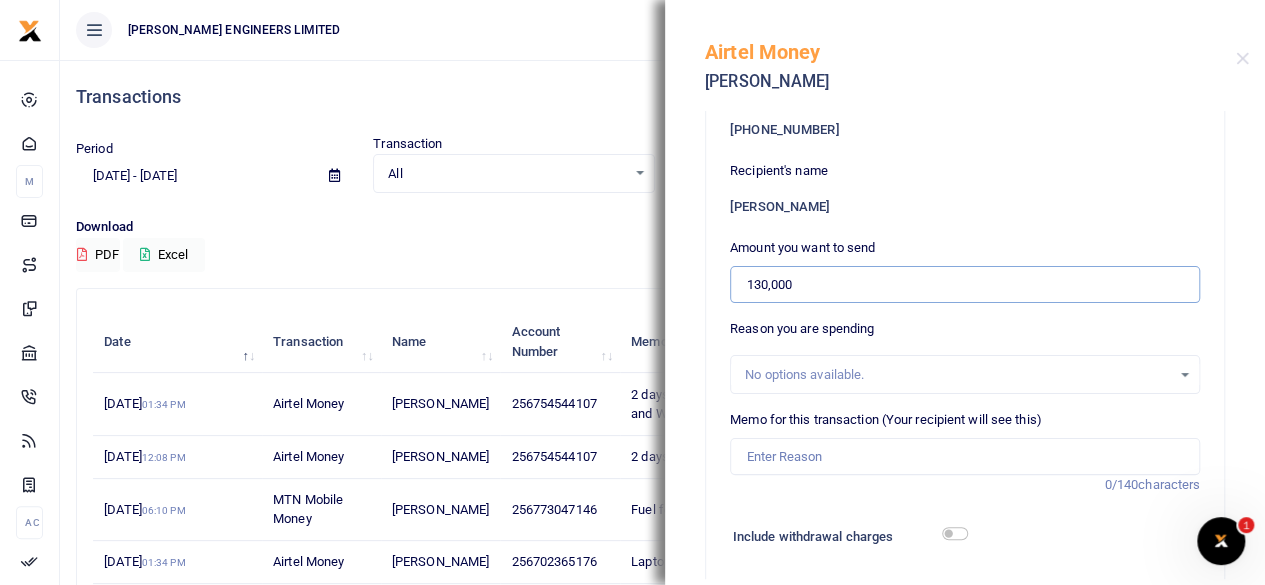 scroll, scrollTop: 100, scrollLeft: 0, axis: vertical 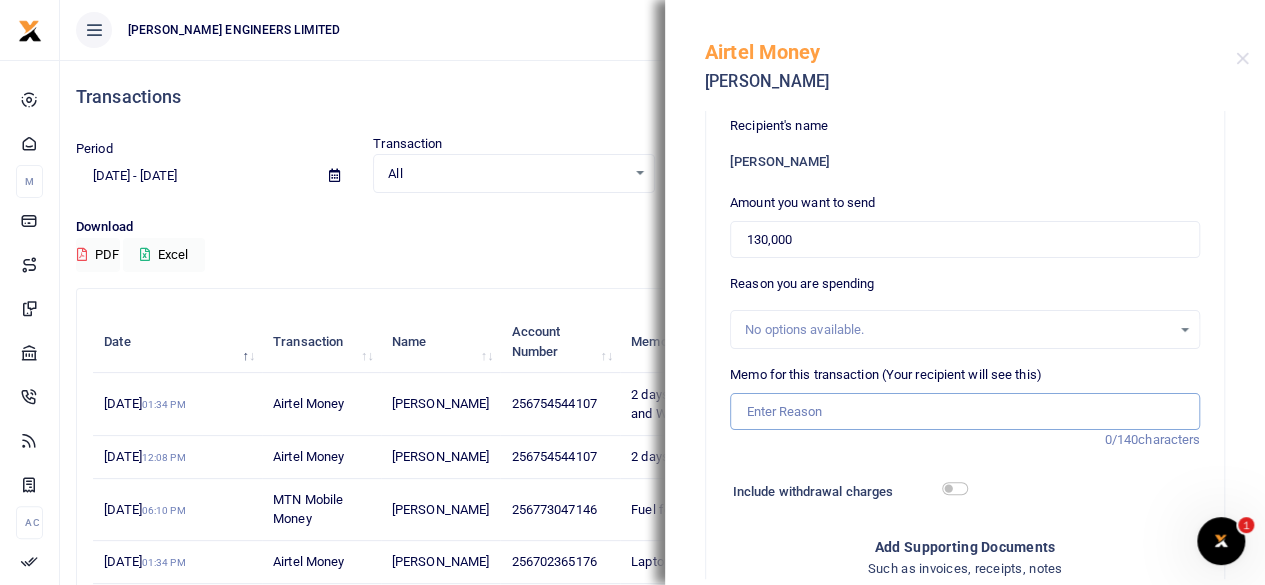 click on "Memo for this transaction (Your recipient will see this)" at bounding box center [965, 412] 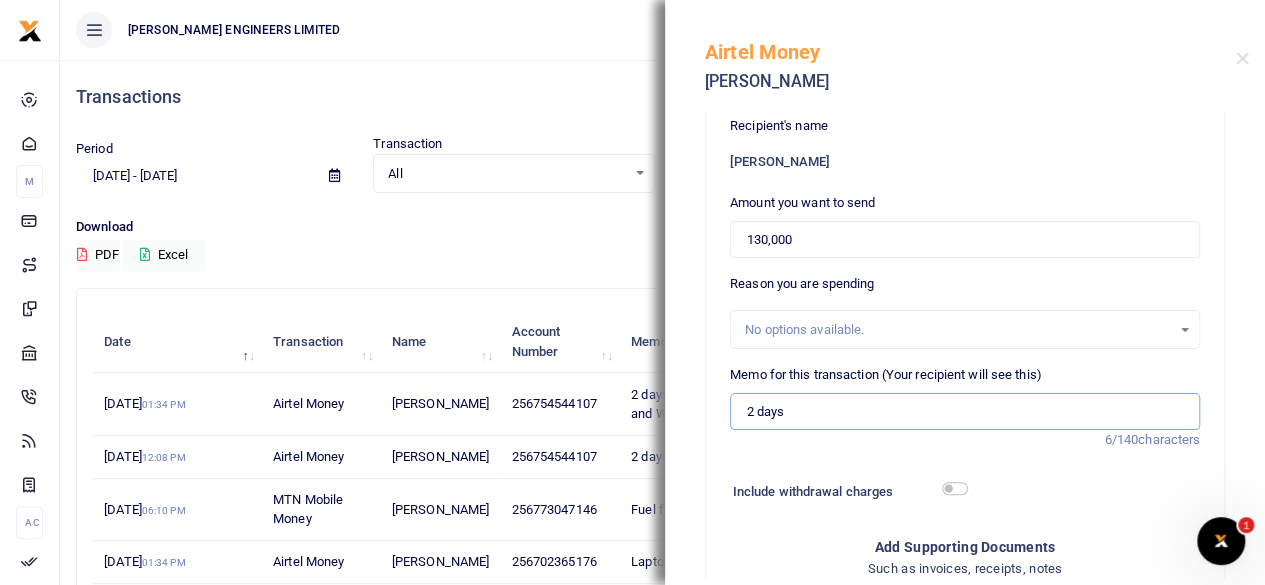 type on "2 days hire of generator and Welding machine" 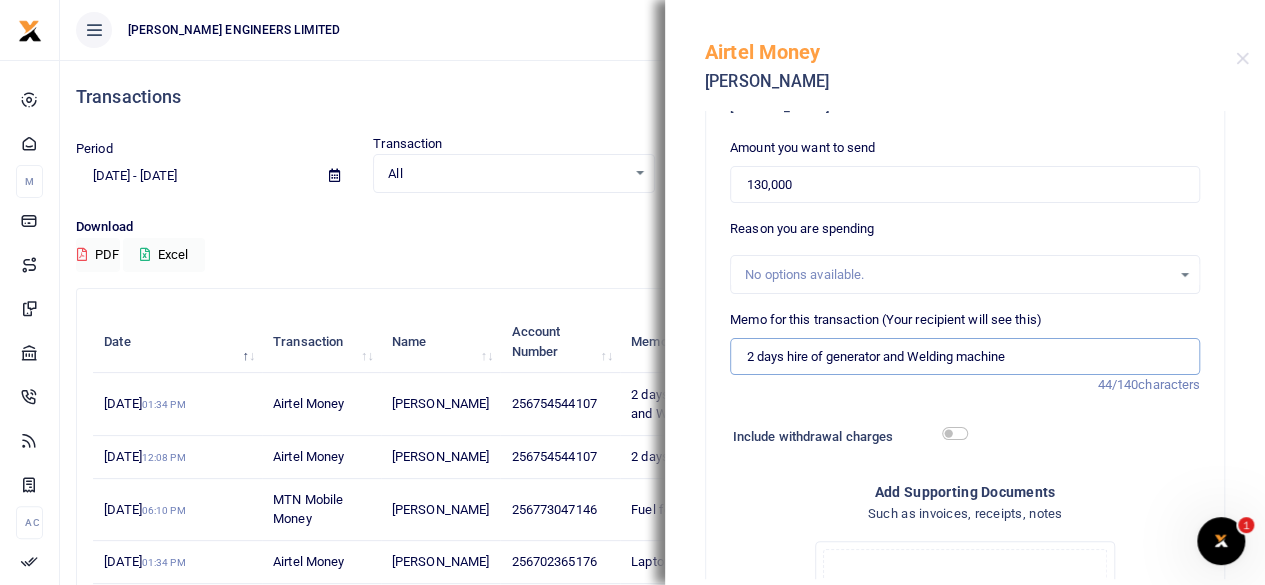 scroll, scrollTop: 200, scrollLeft: 0, axis: vertical 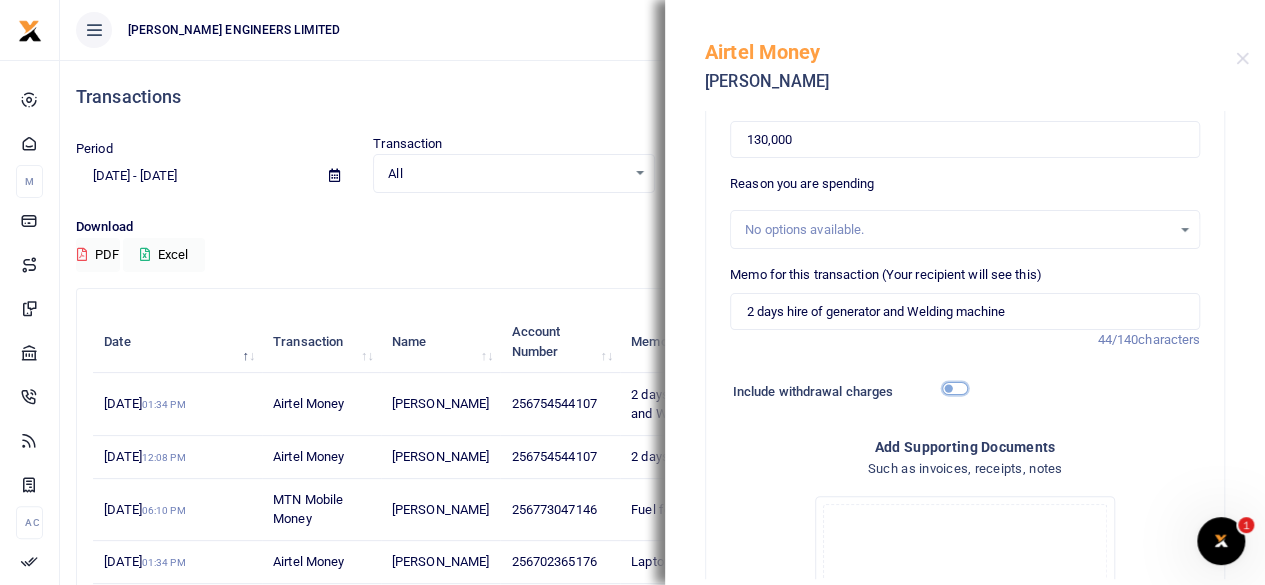 click at bounding box center [955, 388] 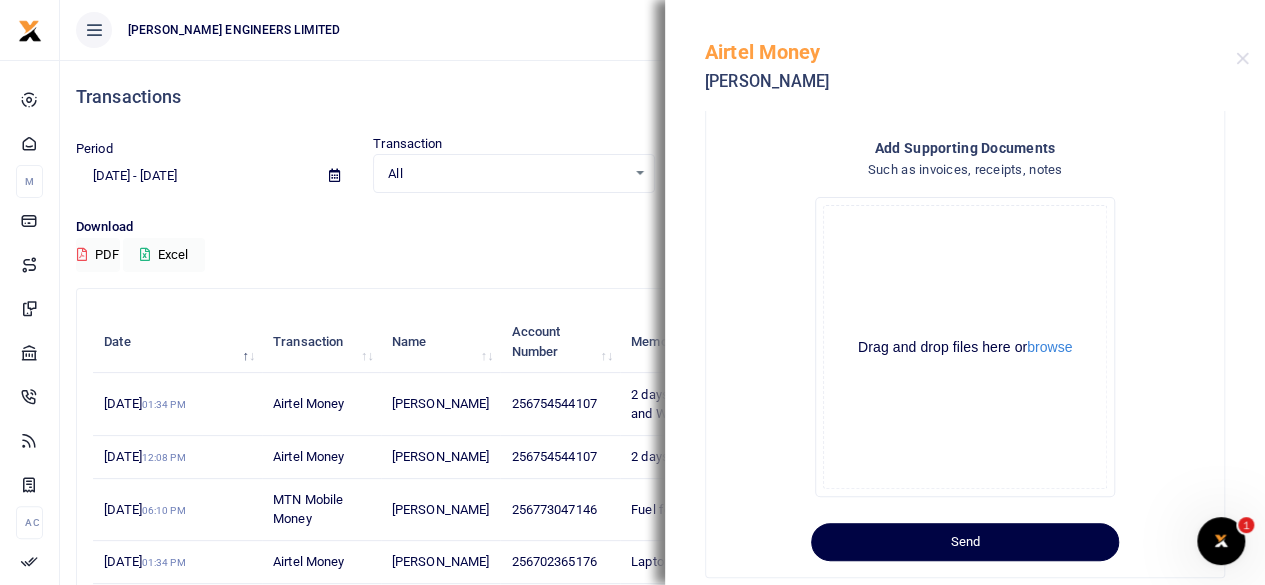 scroll, scrollTop: 590, scrollLeft: 0, axis: vertical 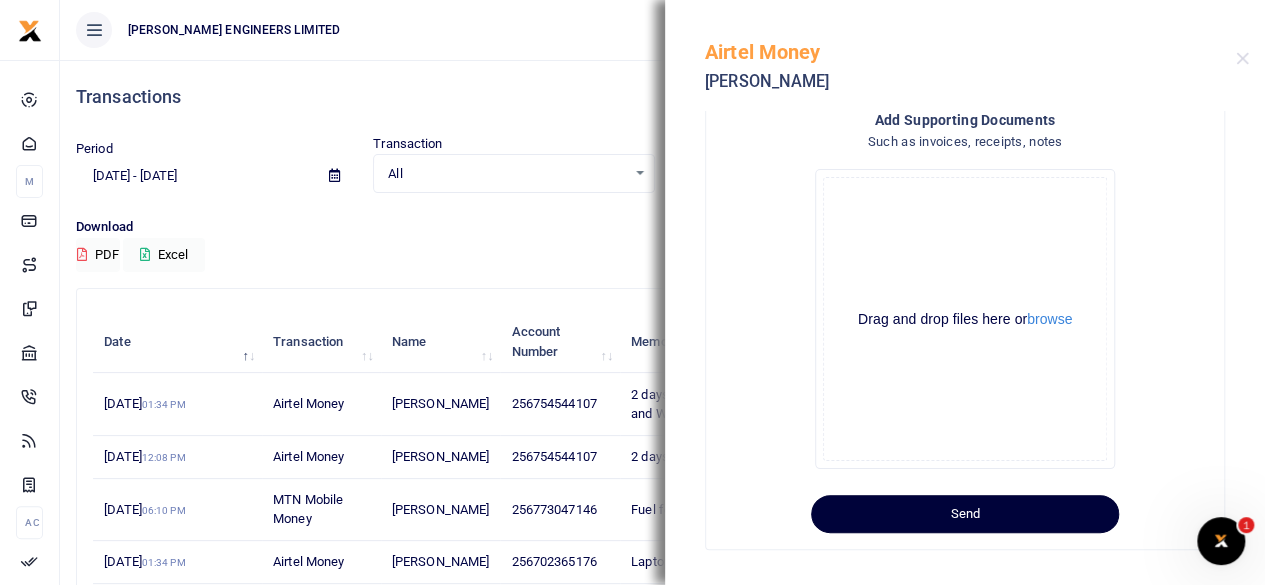 click on "Send" at bounding box center (965, 514) 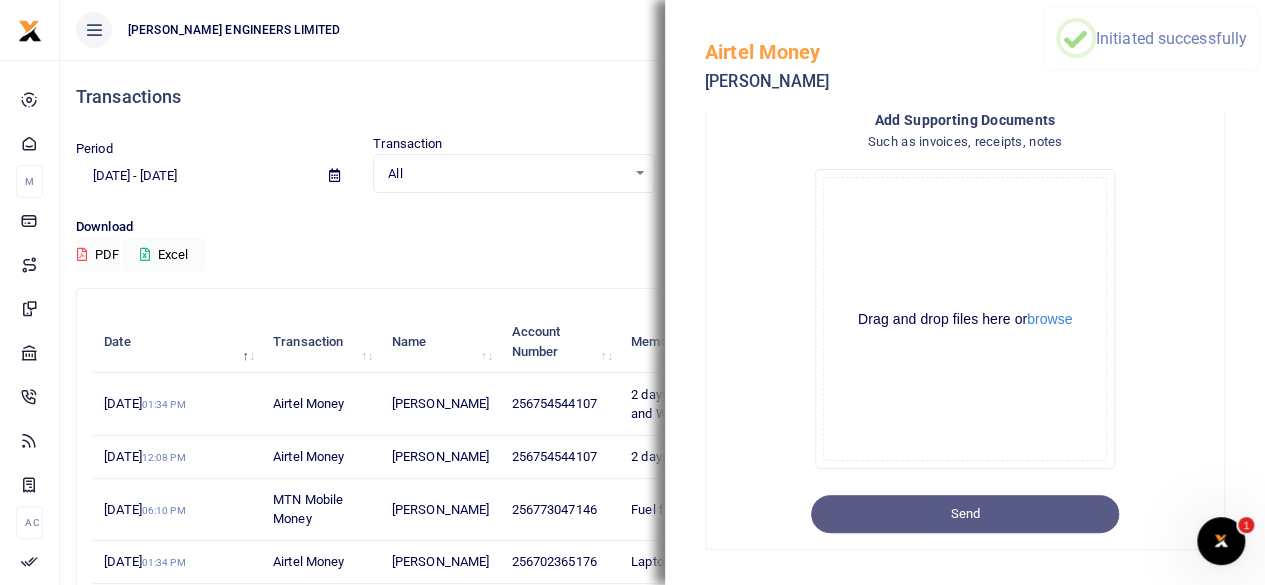 click on "[PERSON_NAME] ENGINEERS LIMITED" at bounding box center [385, 30] 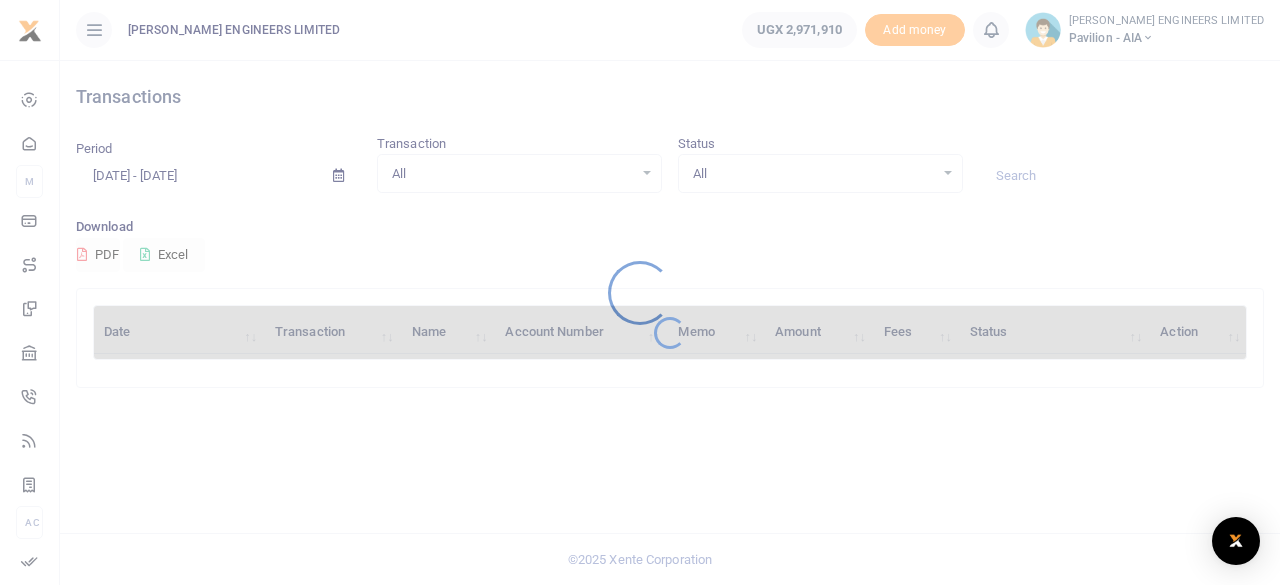 scroll, scrollTop: 0, scrollLeft: 0, axis: both 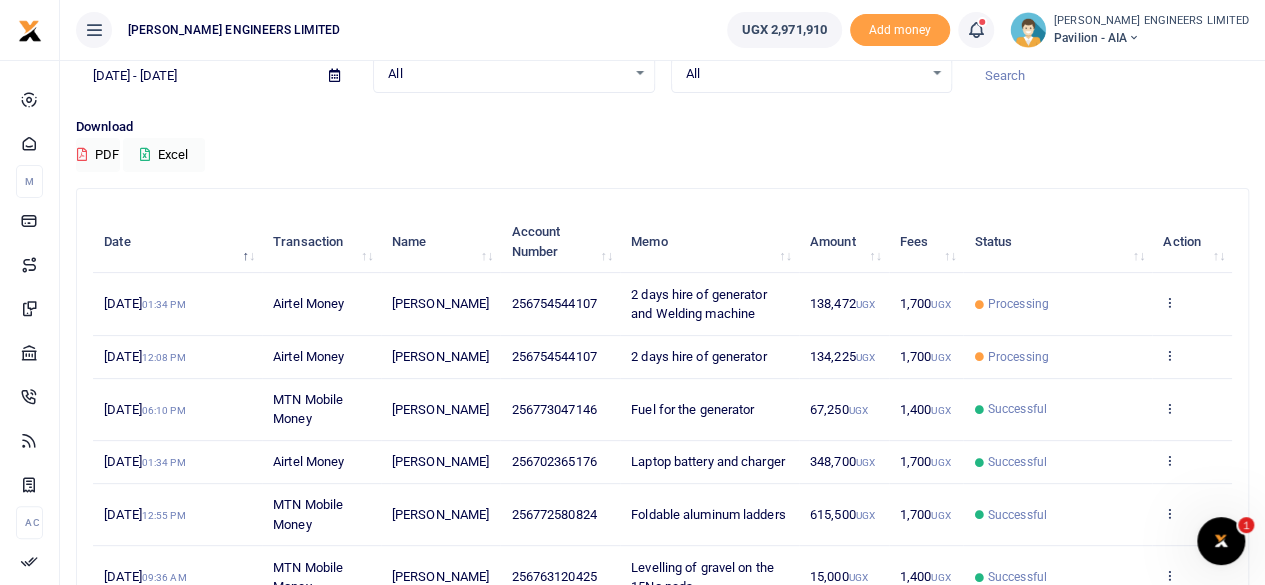 click on "Processing" at bounding box center [1018, 304] 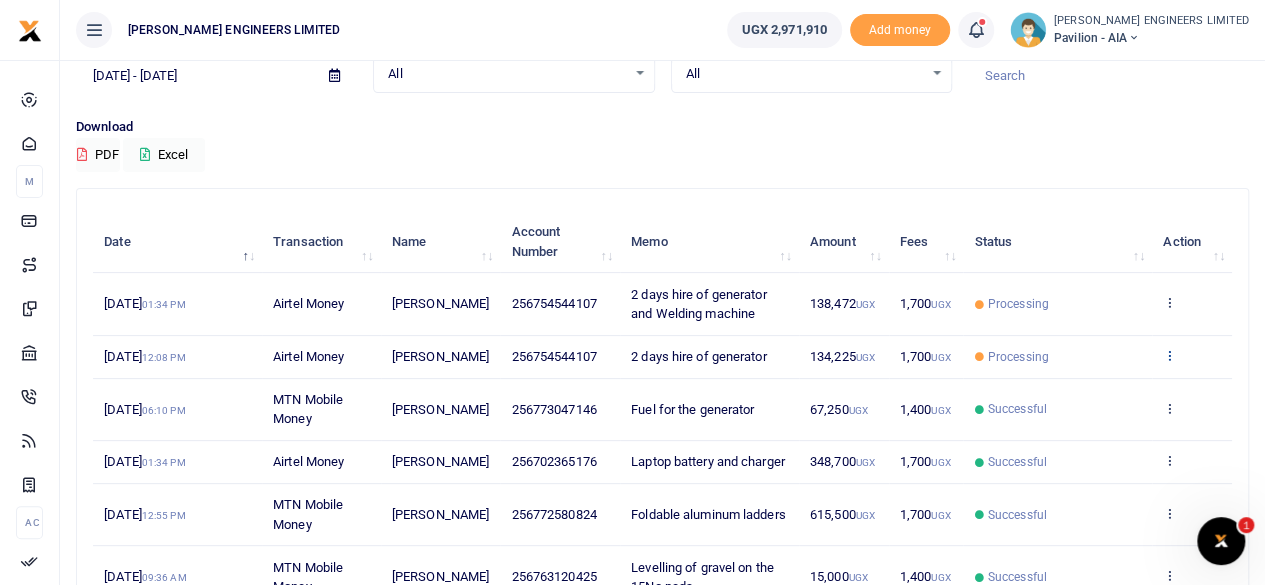 click at bounding box center [1169, 355] 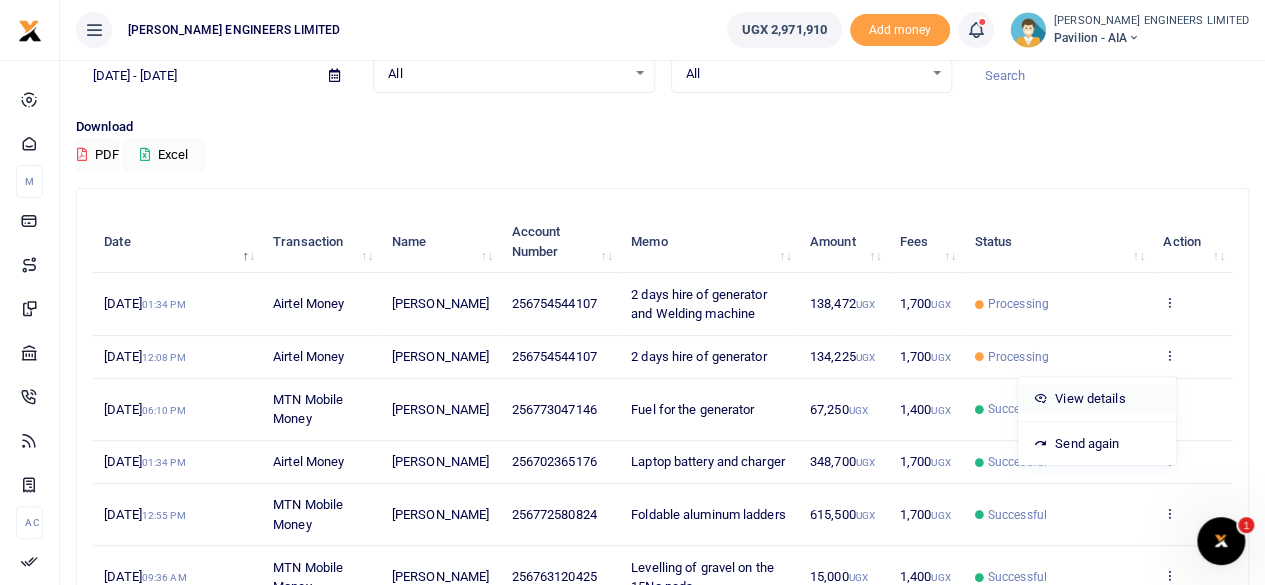 click on "View details" at bounding box center [1097, 399] 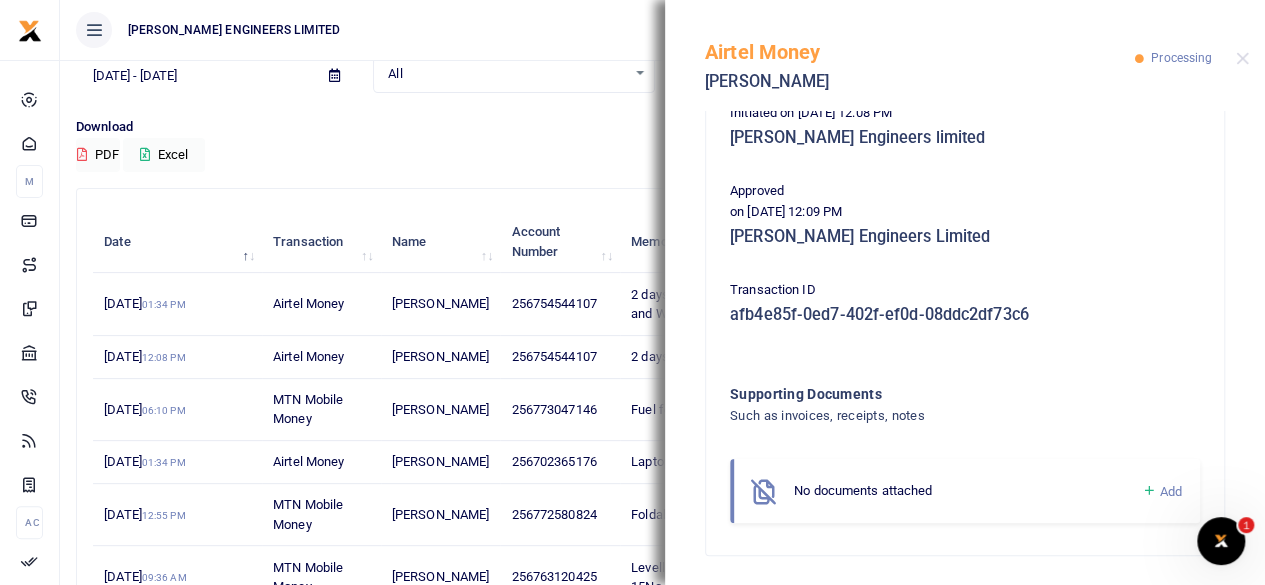 scroll, scrollTop: 508, scrollLeft: 0, axis: vertical 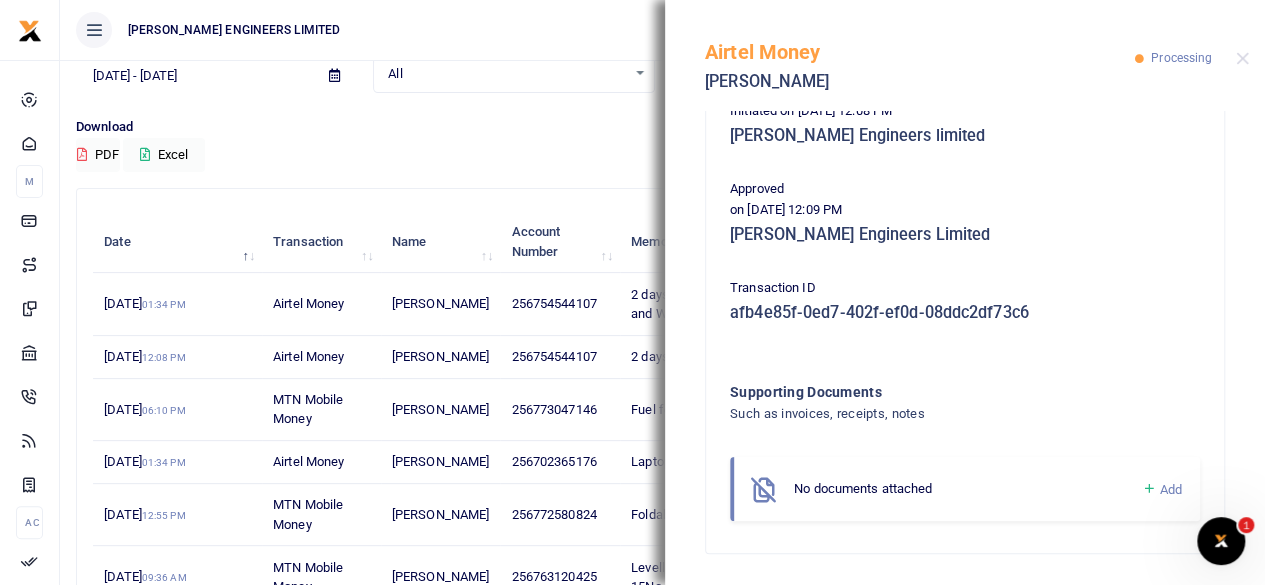 click on "afb4e85f-0ed7-402f-ef0d-08ddc2df73c6" at bounding box center (965, 313) 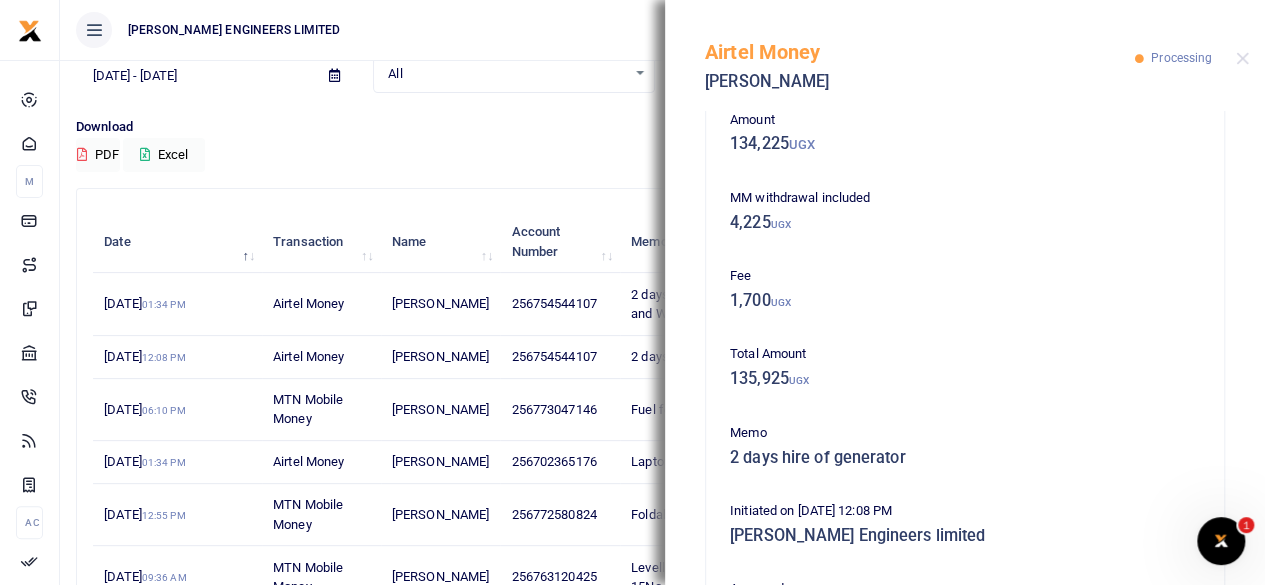 scroll, scrollTop: 0, scrollLeft: 0, axis: both 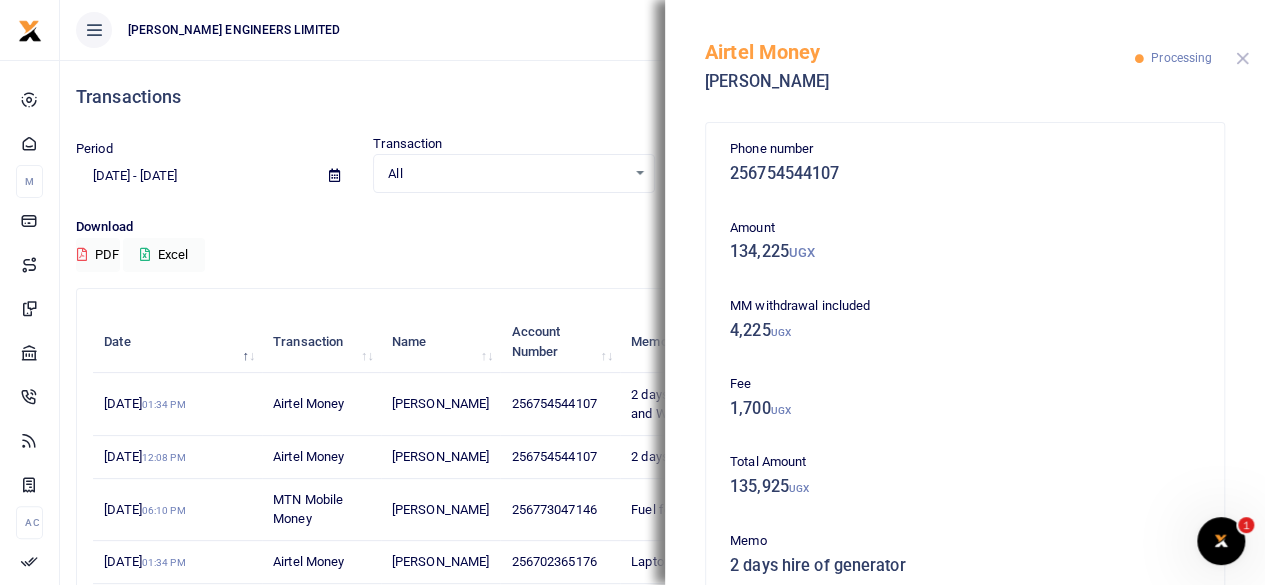 click at bounding box center (1242, 58) 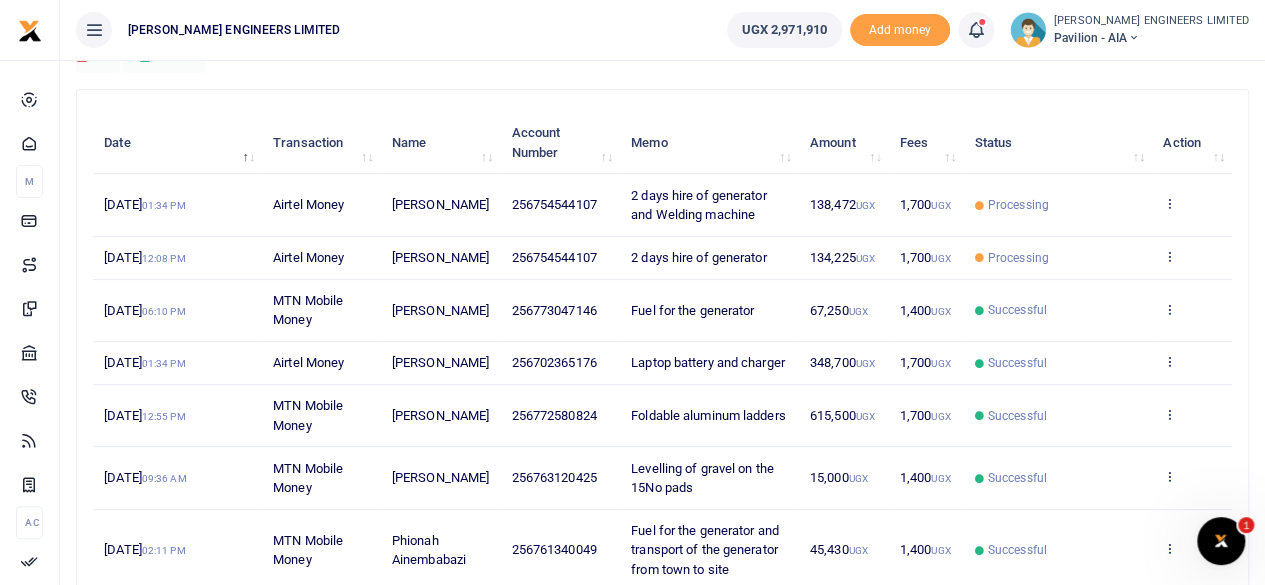 scroll, scrollTop: 200, scrollLeft: 0, axis: vertical 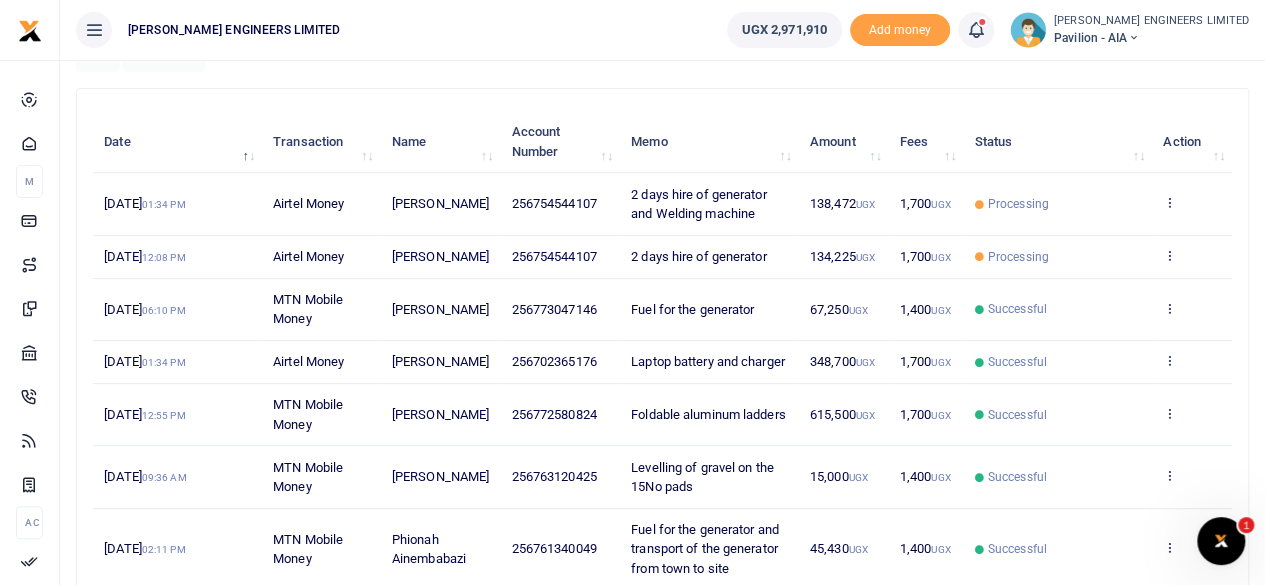 click on "138,472 UGX" at bounding box center [842, 203] 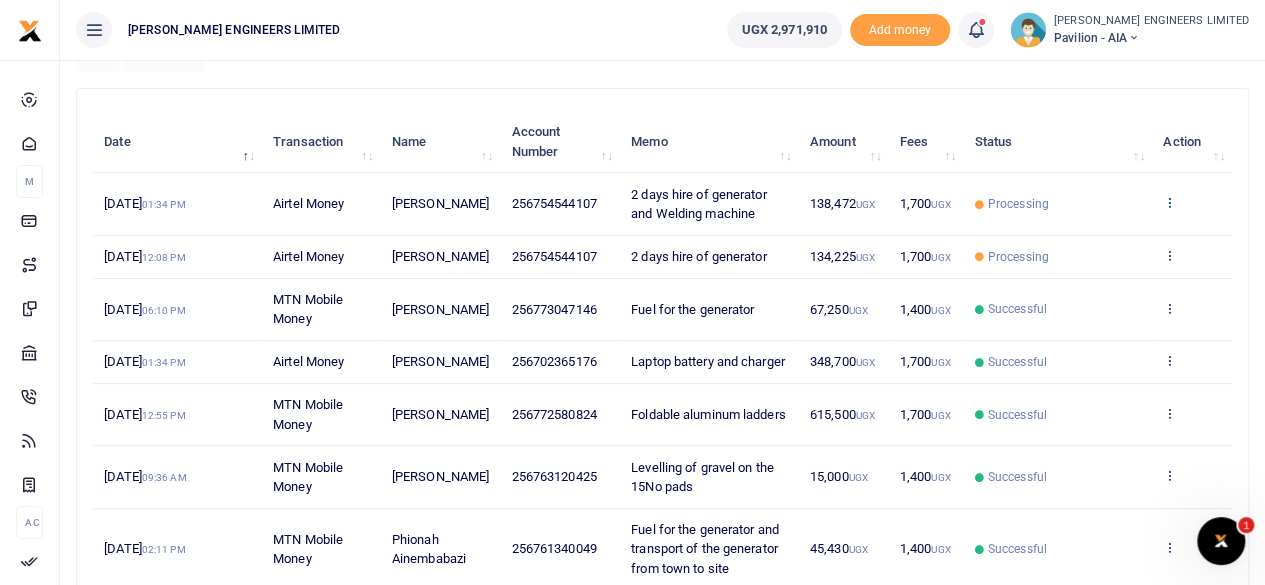 click at bounding box center [1169, 202] 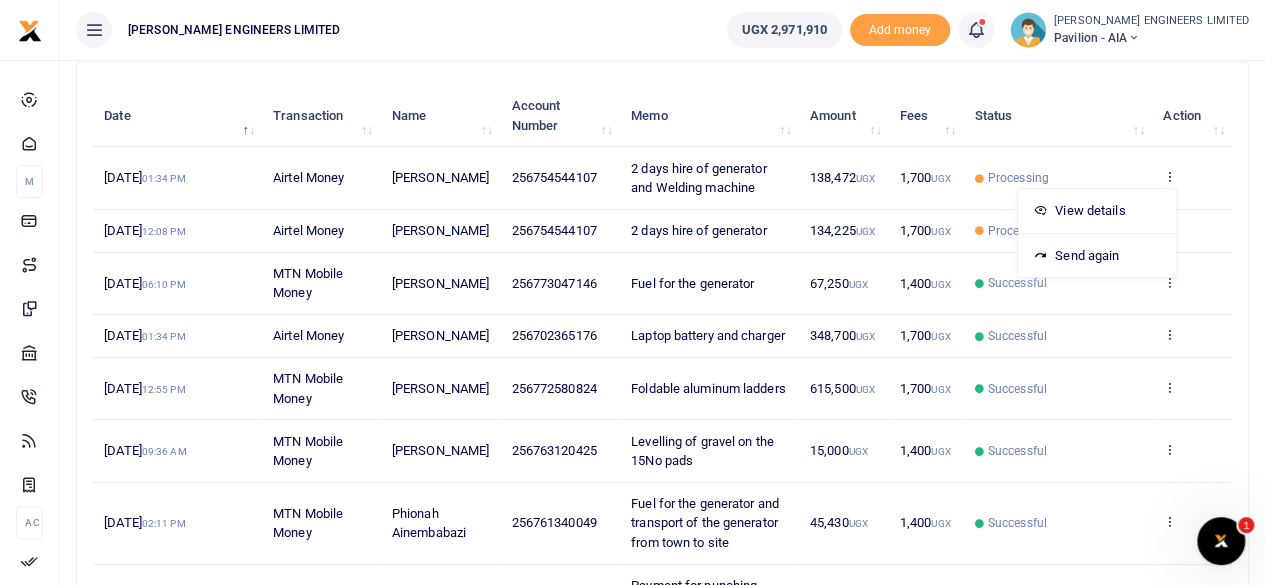 scroll, scrollTop: 200, scrollLeft: 0, axis: vertical 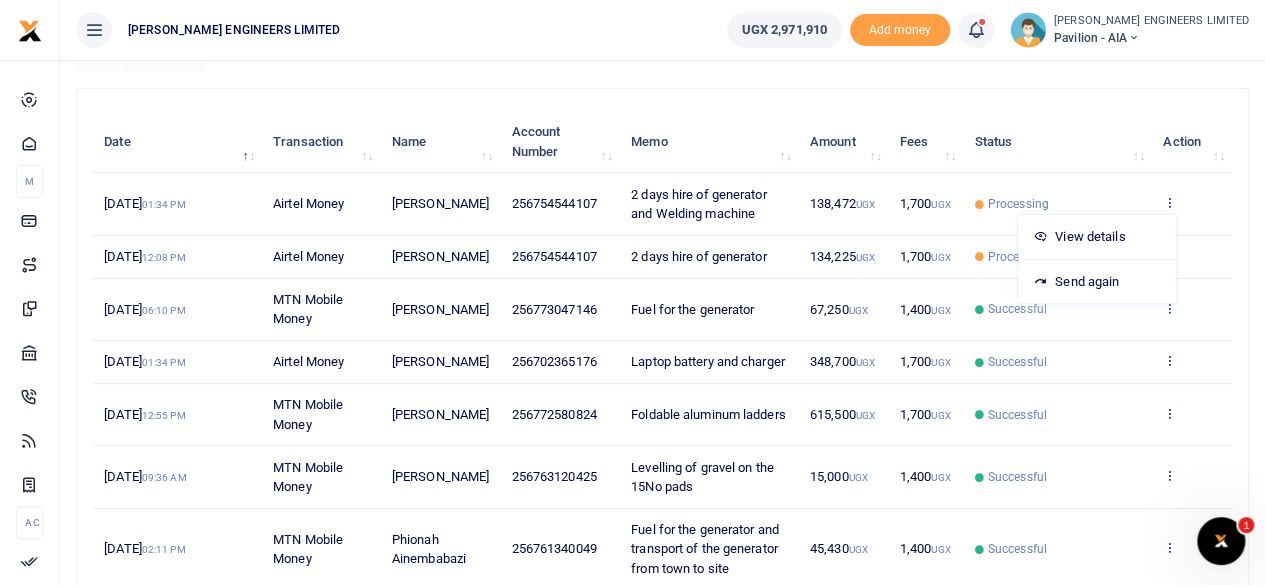 click on "Processing" at bounding box center (1018, 257) 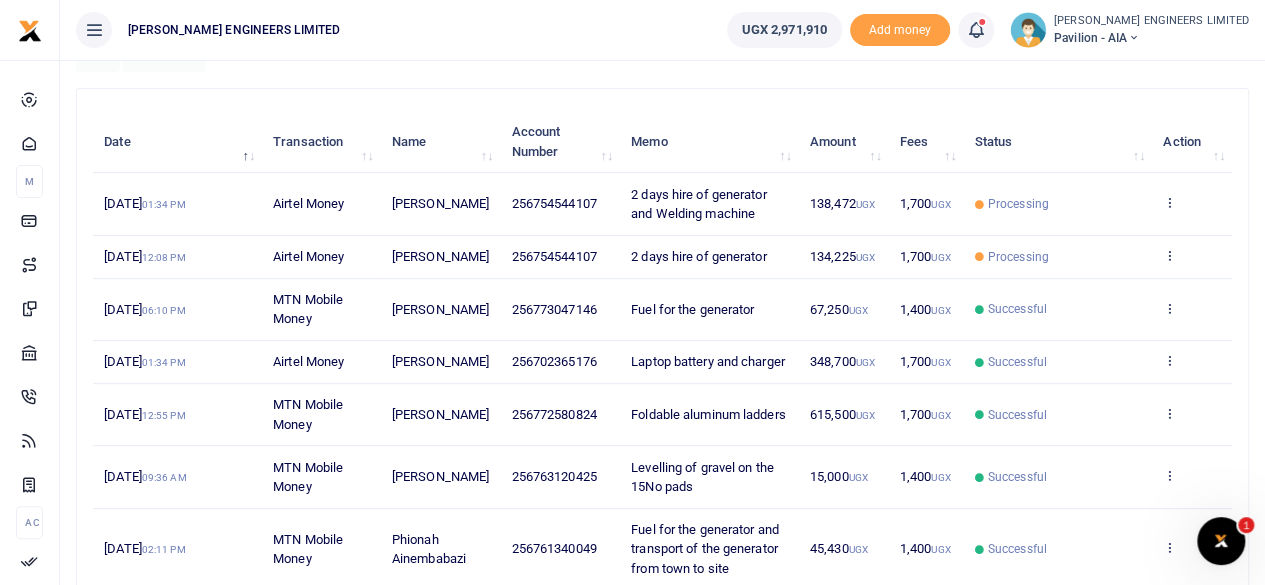 click on "Processing" at bounding box center (1018, 257) 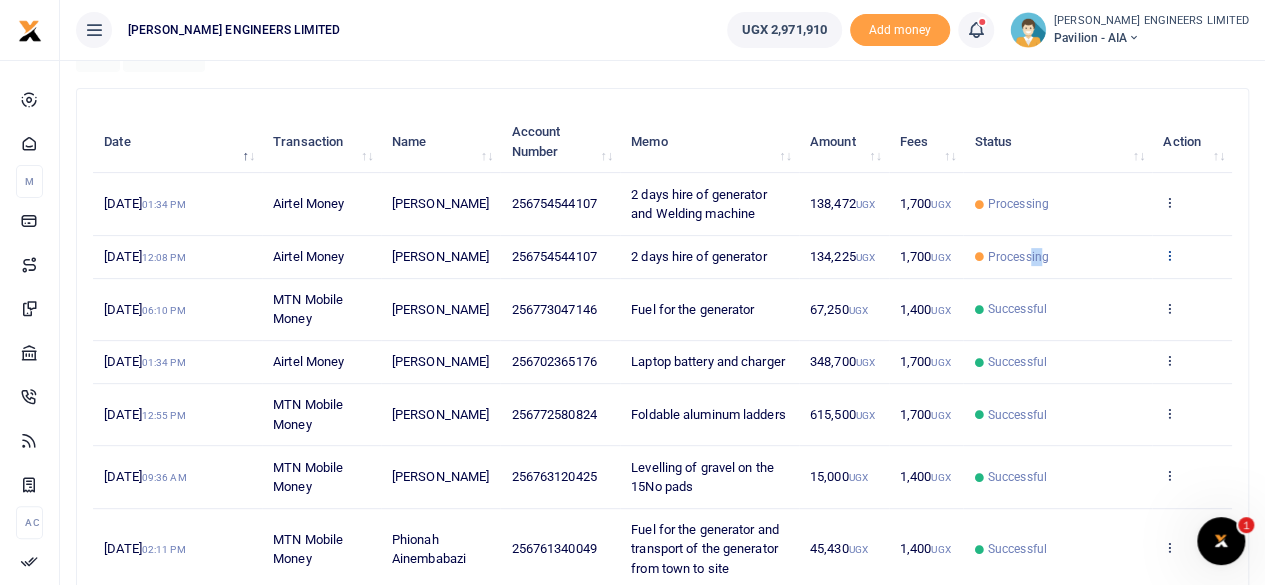 click at bounding box center (1169, 255) 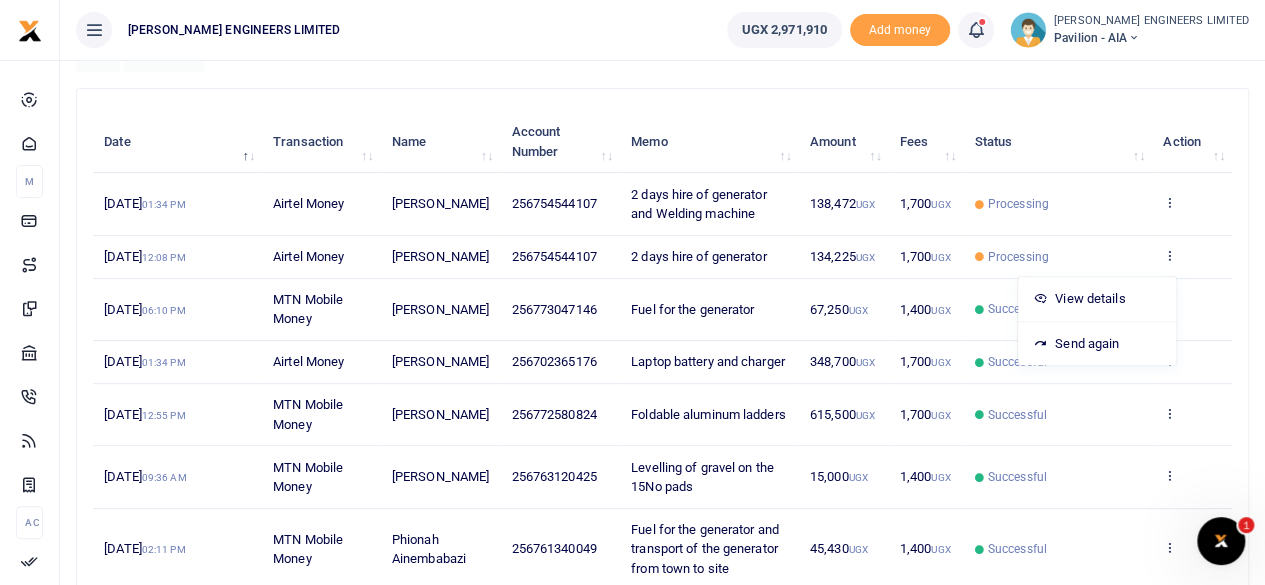click on "View details
Send again" at bounding box center (1192, 257) 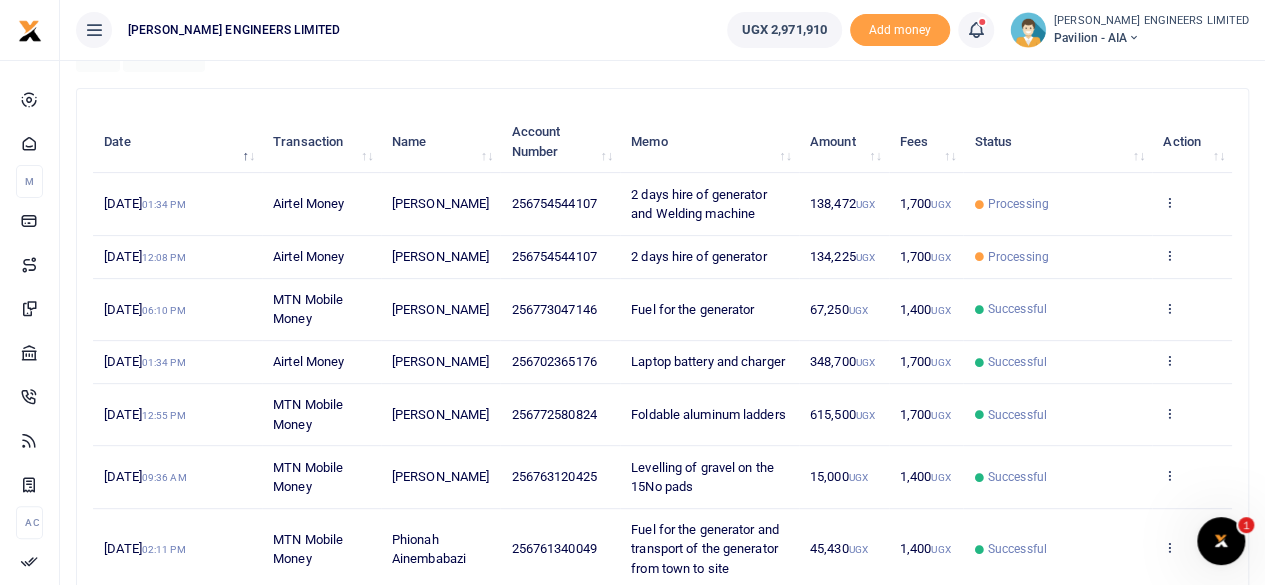 click on "View details
Send again" at bounding box center [1192, 204] 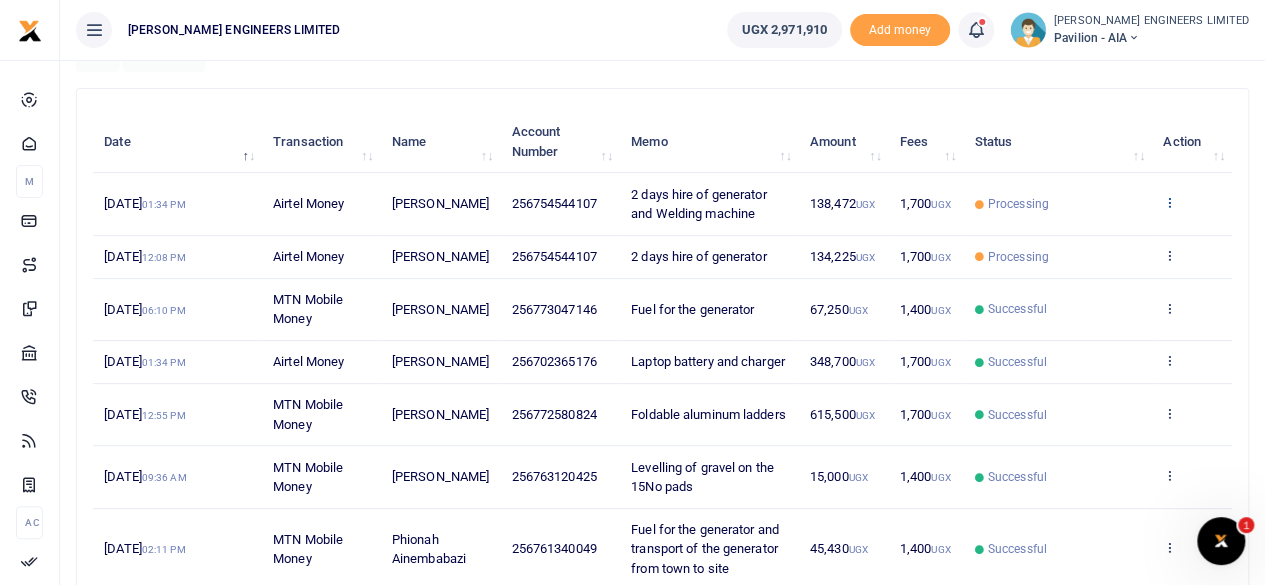 click at bounding box center (1169, 202) 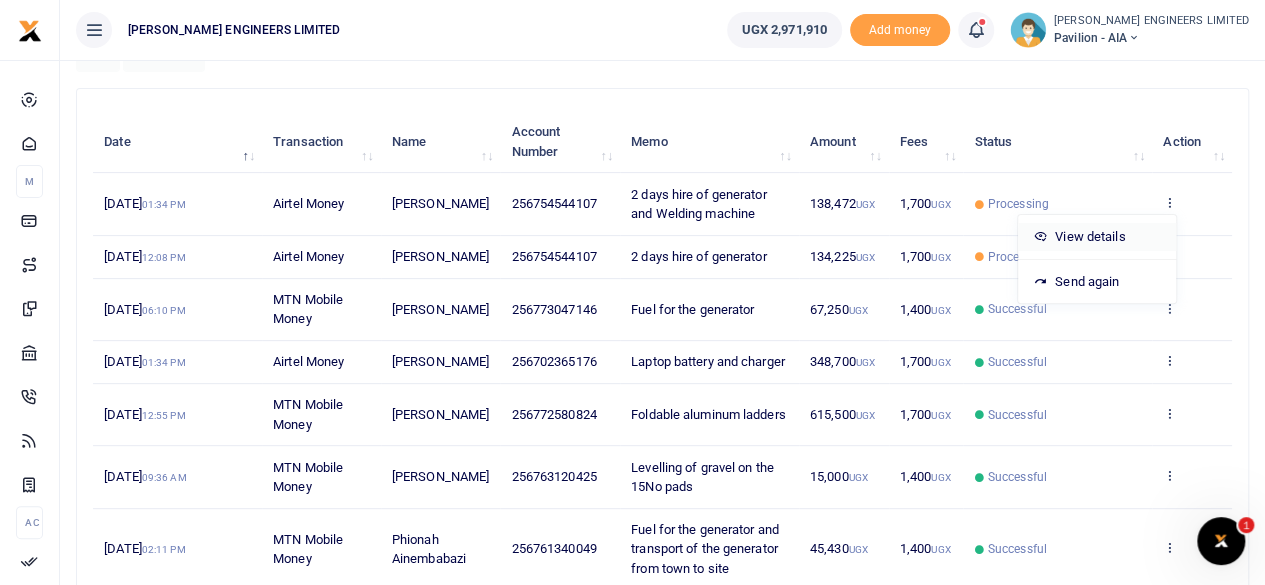 click on "View details" at bounding box center (1097, 237) 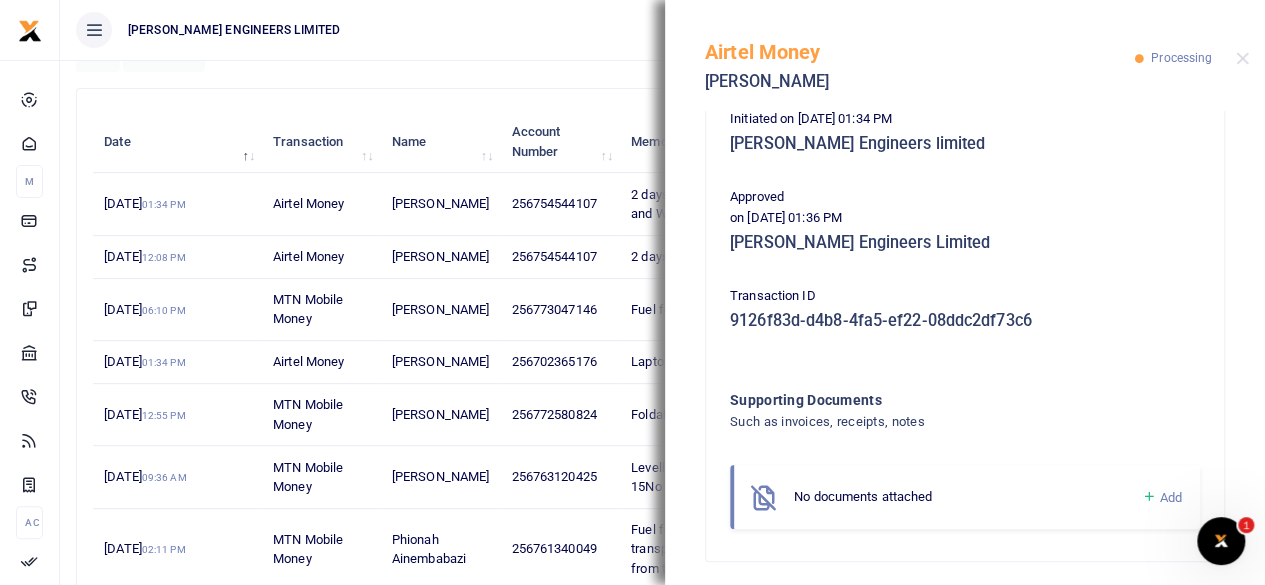 scroll, scrollTop: 508, scrollLeft: 0, axis: vertical 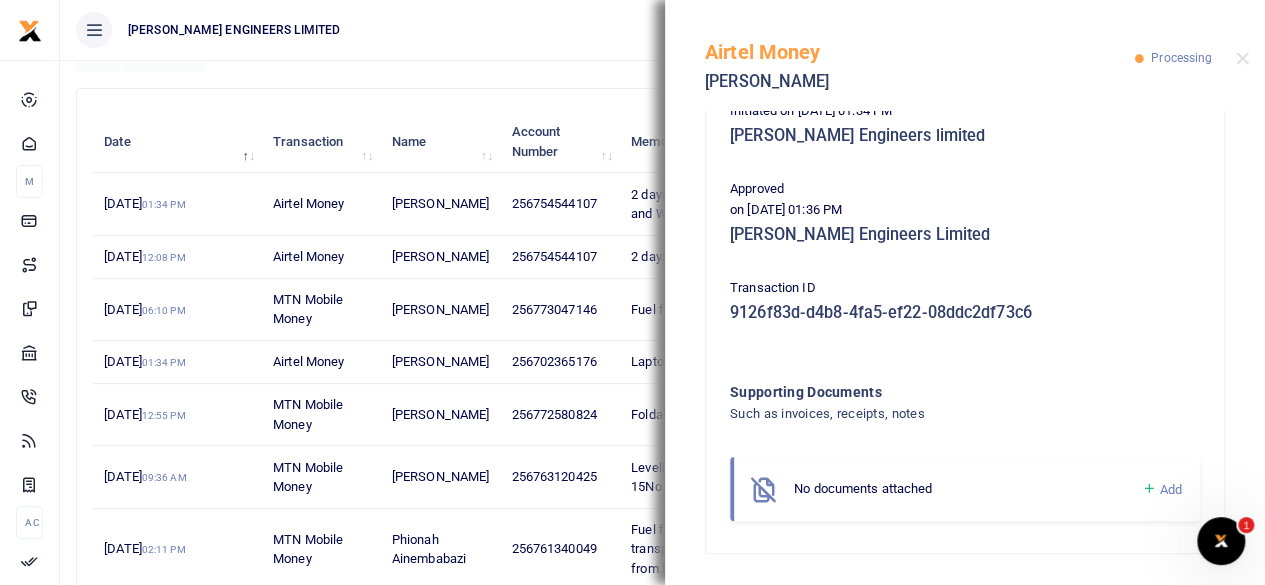 click on "Supporting Documents" at bounding box center [924, 392] 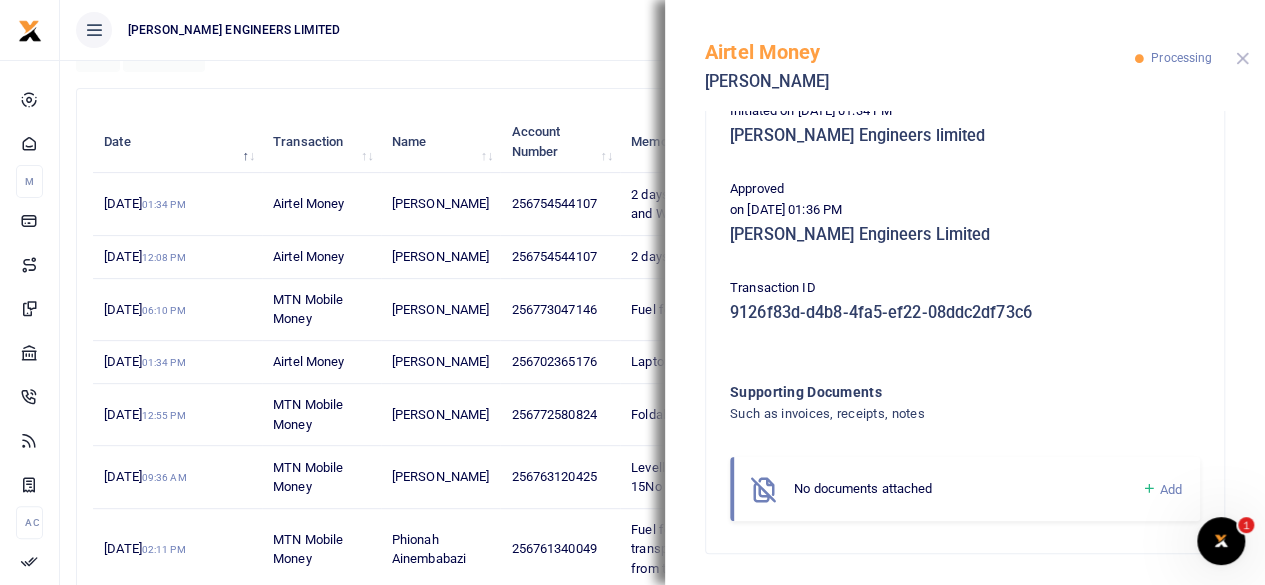 click at bounding box center [1242, 58] 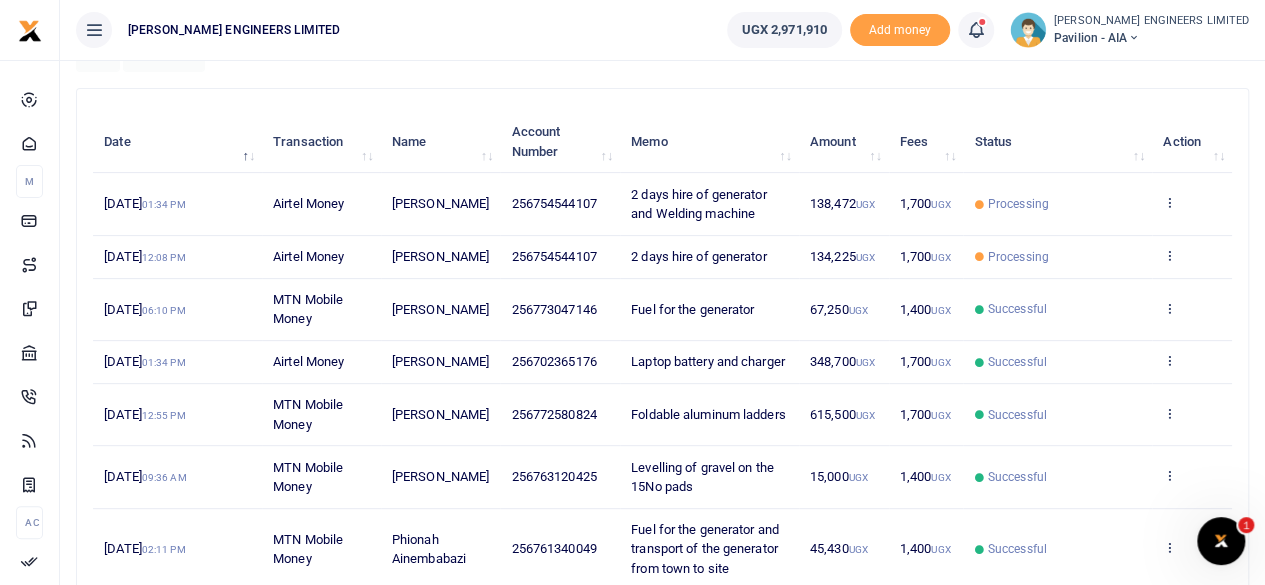 click at bounding box center [1133, 38] 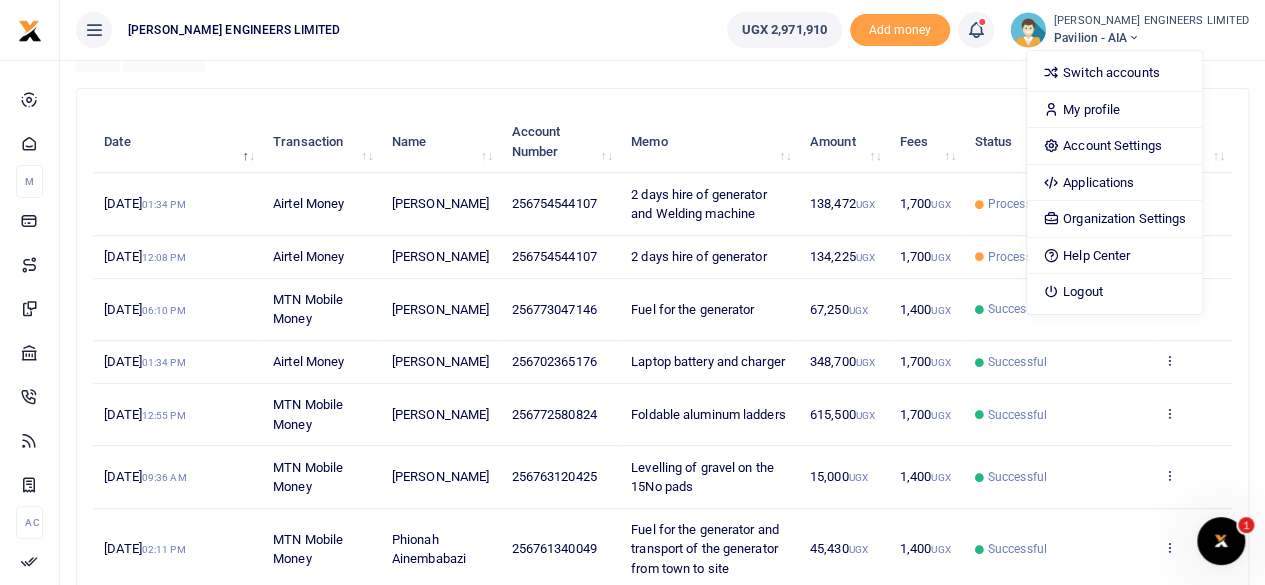 click on "Search: Date Transaction Name Account Number Memo Amount Fees Status Action 15th Jul 2025  01:34 PM Airtel Money Annet Nabatanzi 256754544107 2 days hire of generator and Welding machine 138,472 UGX  1,700 UGX  Processing
View details
Send again
15th Jul 2025  12:08 PM Airtel Money Annet Nabatanzi 256754544107 2 days hire of generator 134,225 UGX  1,700 UGX  Processing
View details
Send again
14th Jul 2025  06:10 PM MTN Mobile Money Yonah Ariho UGX" at bounding box center (662, 459) 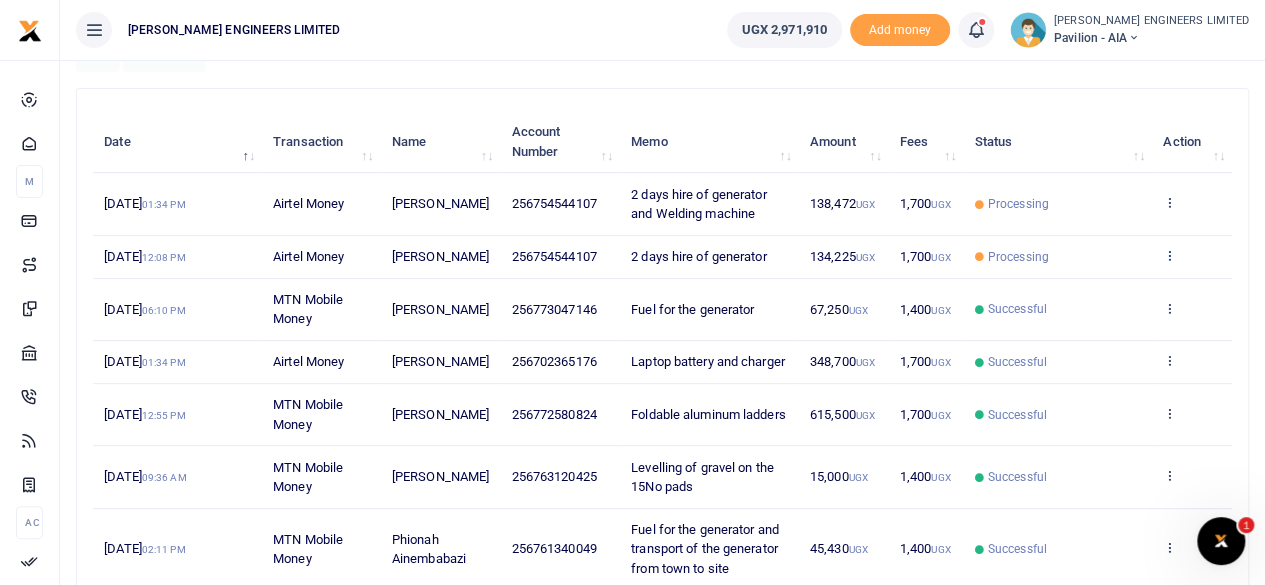 click at bounding box center [1169, 255] 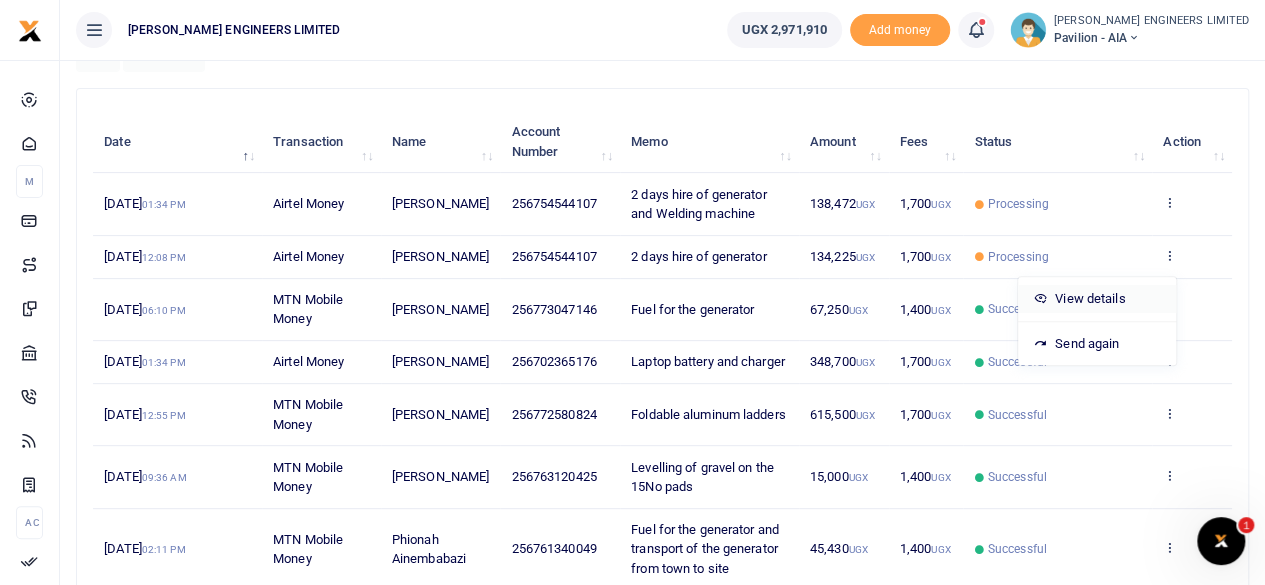 click on "View details" at bounding box center [1097, 299] 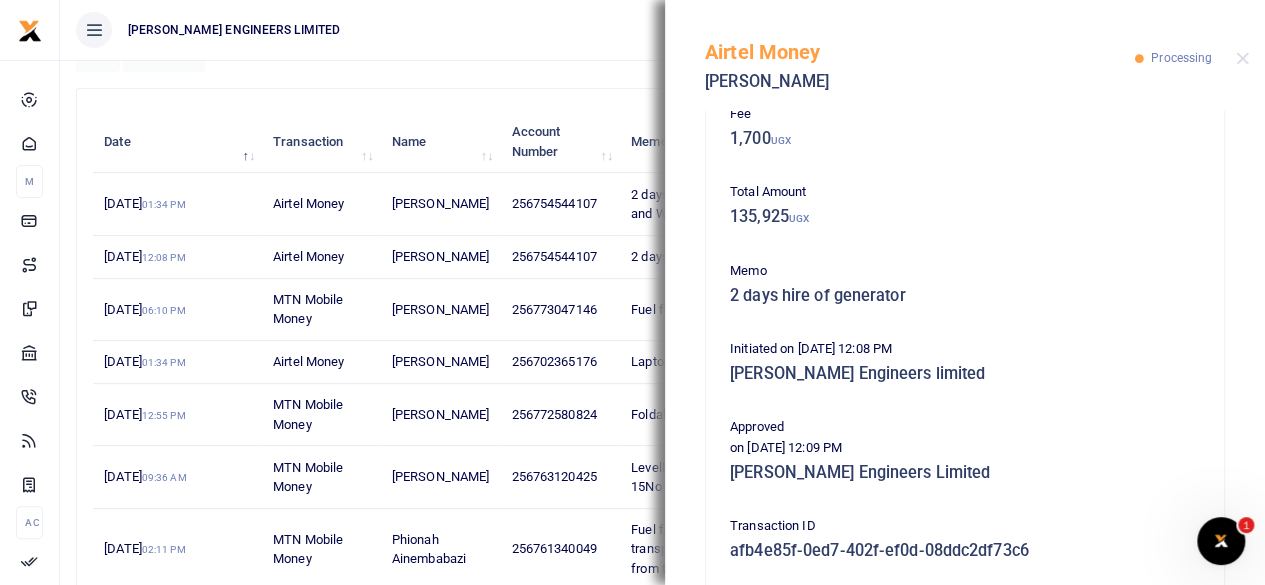 scroll, scrollTop: 300, scrollLeft: 0, axis: vertical 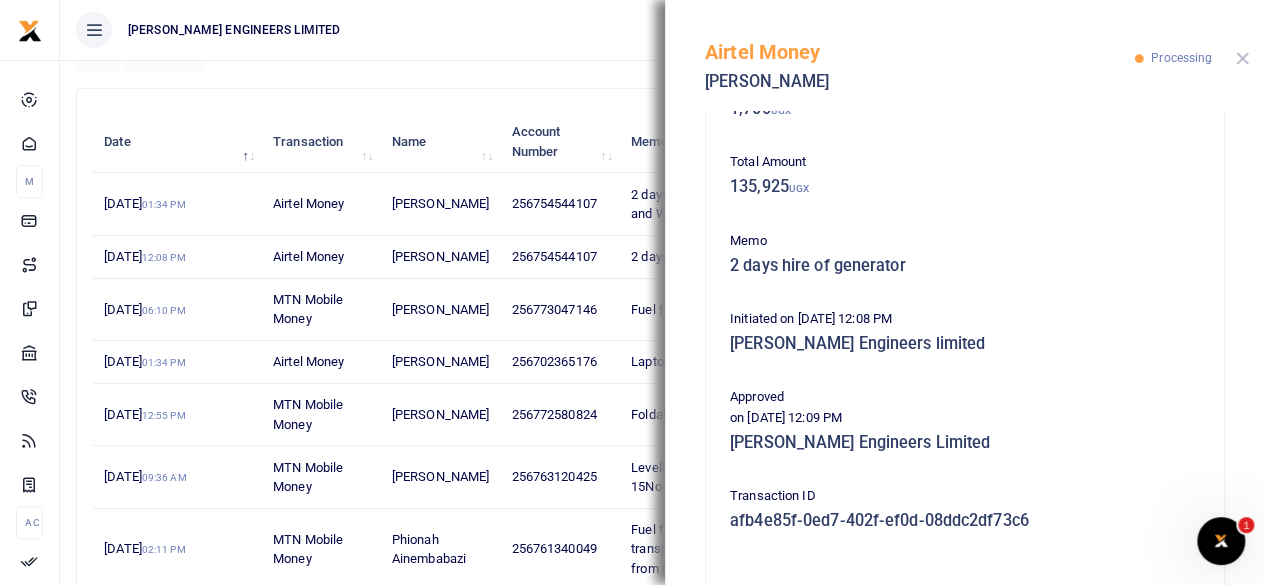click at bounding box center [1242, 58] 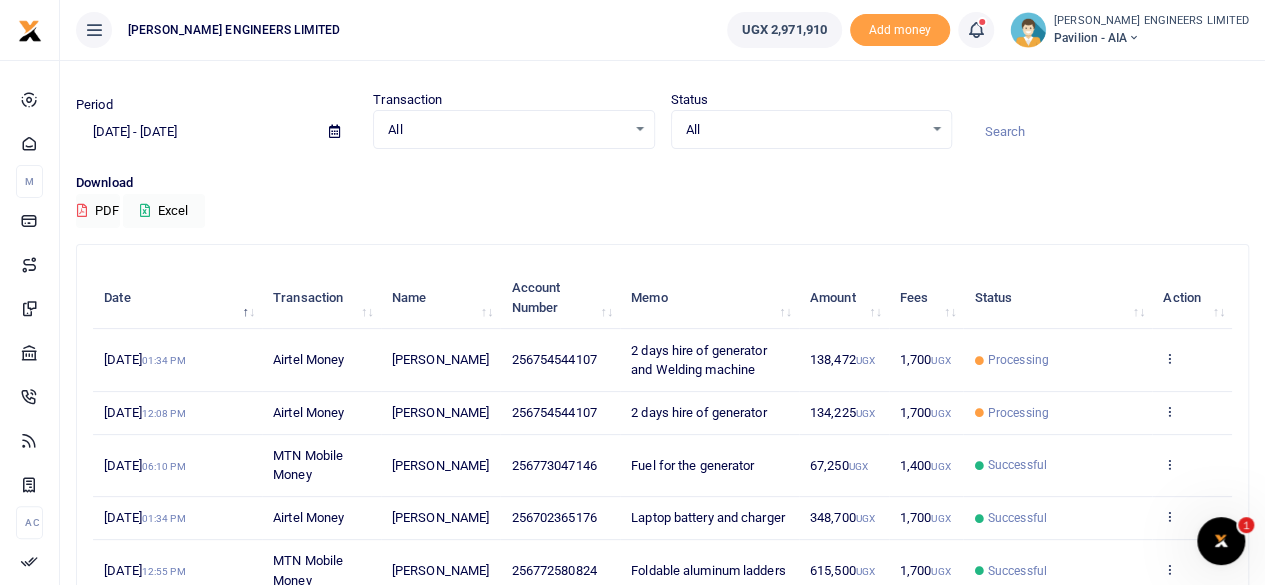 scroll, scrollTop: 0, scrollLeft: 0, axis: both 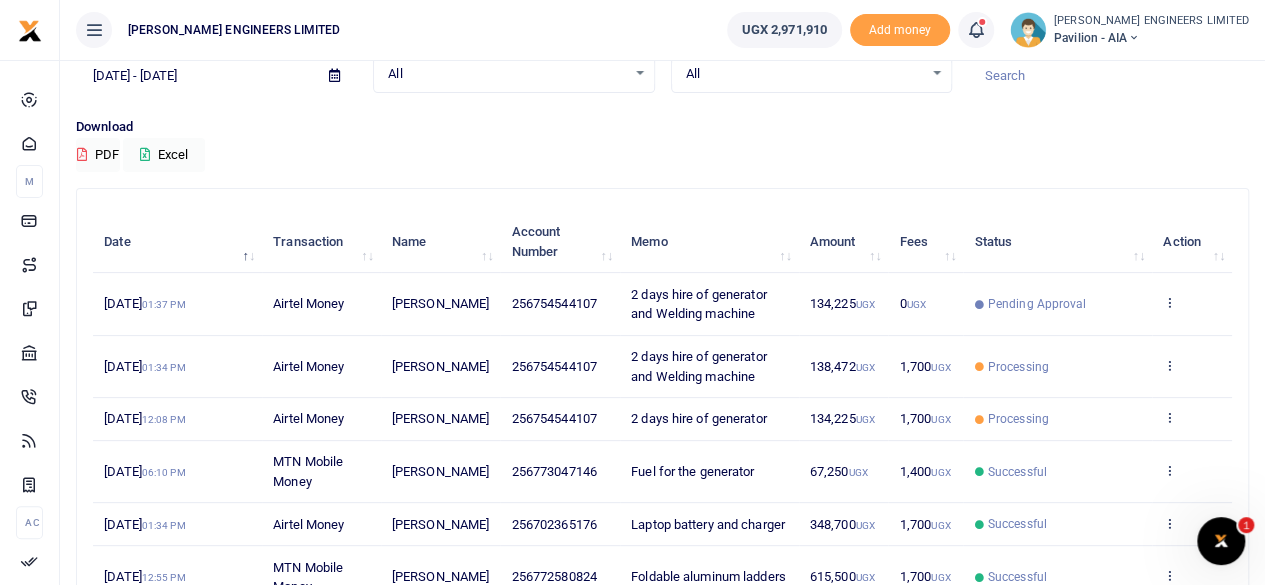 click at bounding box center (976, 30) 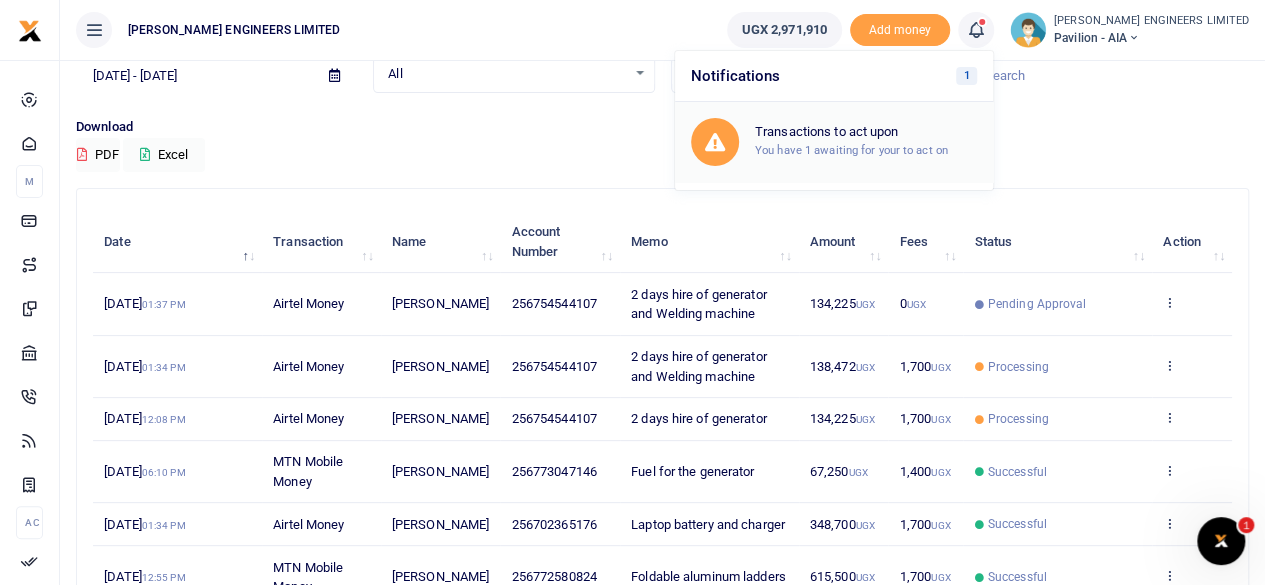 click on "Transactions to act upon" at bounding box center [866, 132] 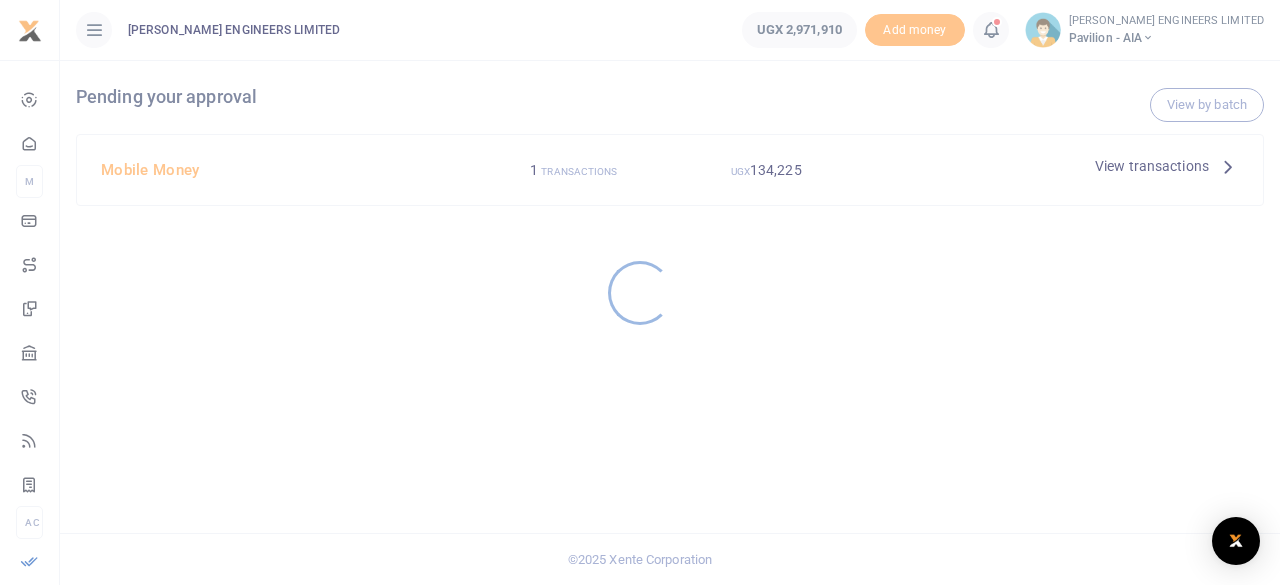 scroll, scrollTop: 0, scrollLeft: 0, axis: both 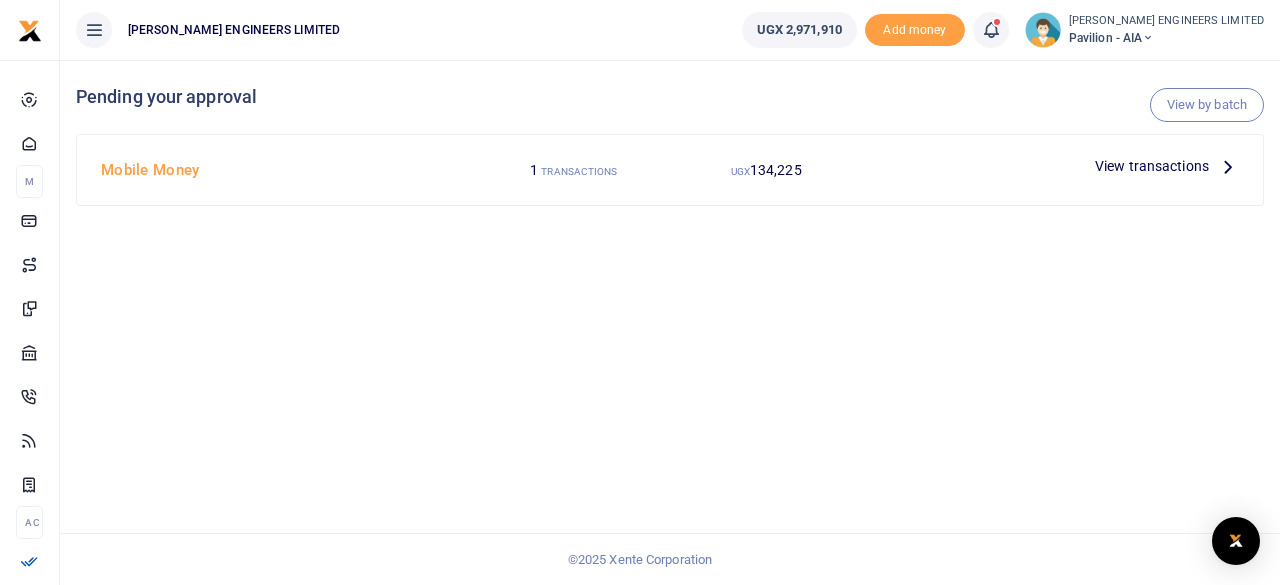 click at bounding box center (640, 292) 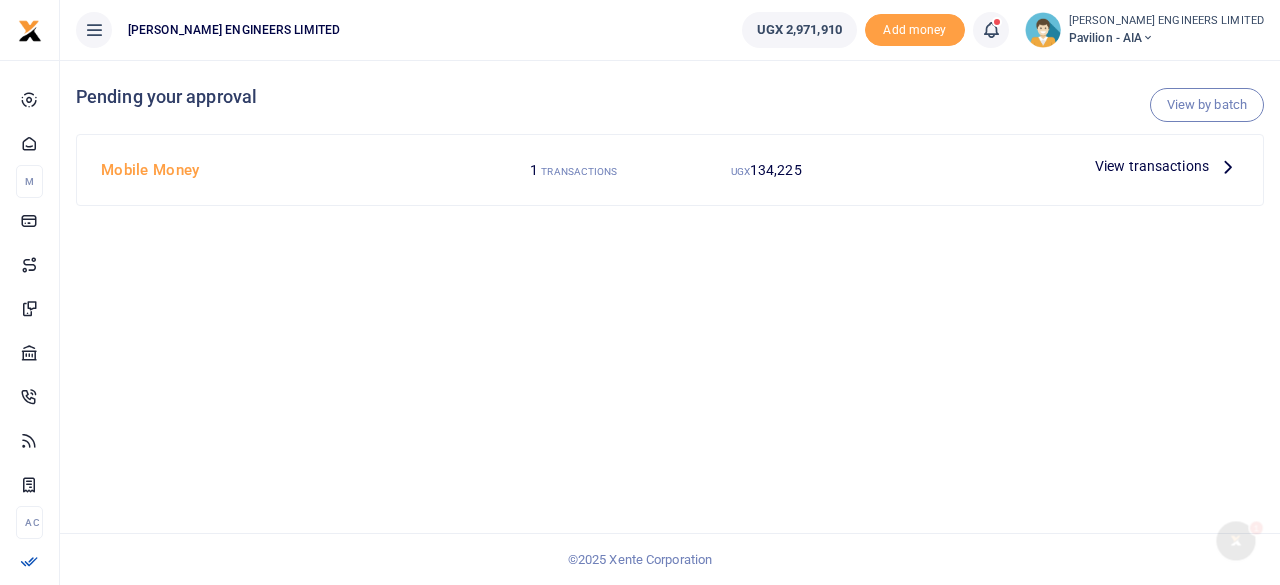 scroll, scrollTop: 0, scrollLeft: 0, axis: both 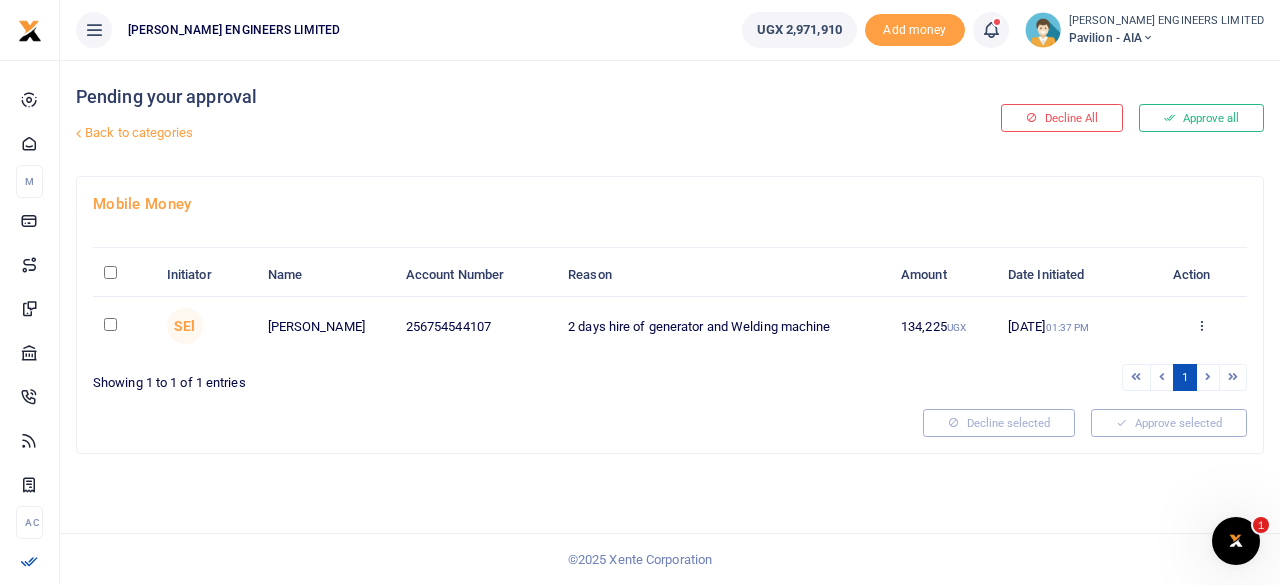 click at bounding box center (110, 324) 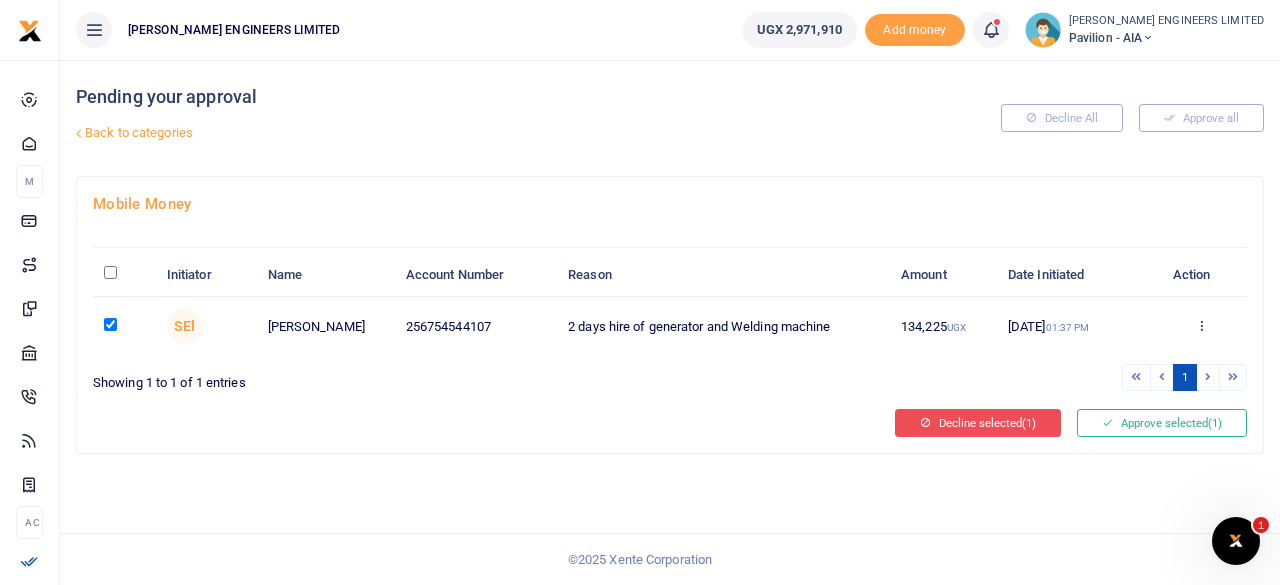 click on "Decline selected  (1)" at bounding box center (978, 423) 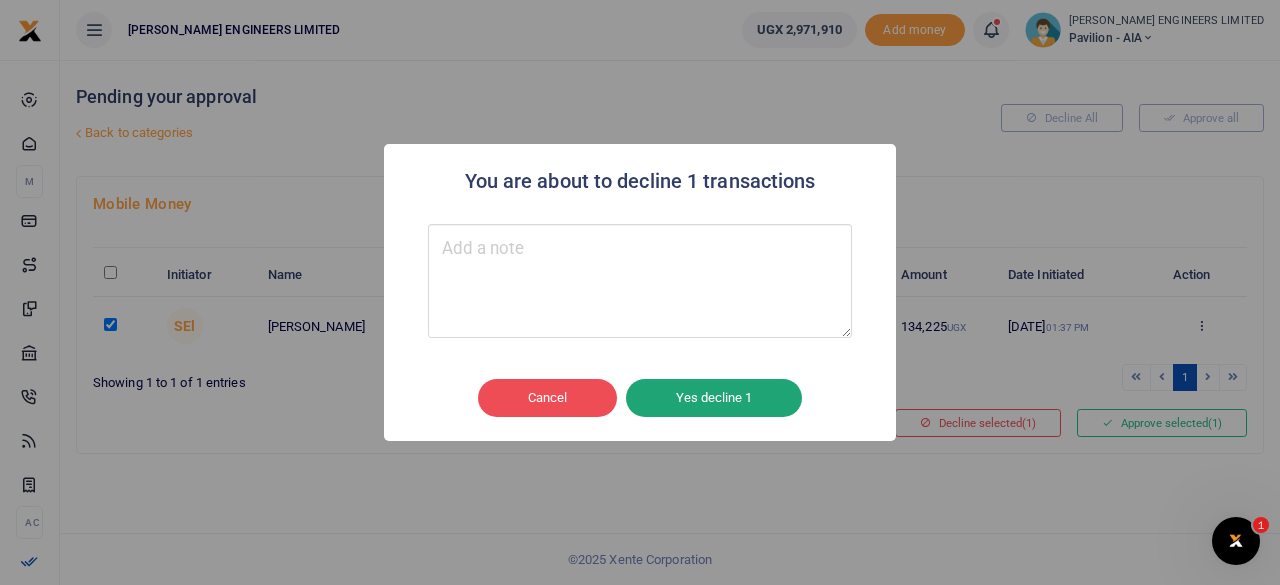 click on "Yes decline 1" at bounding box center (714, 398) 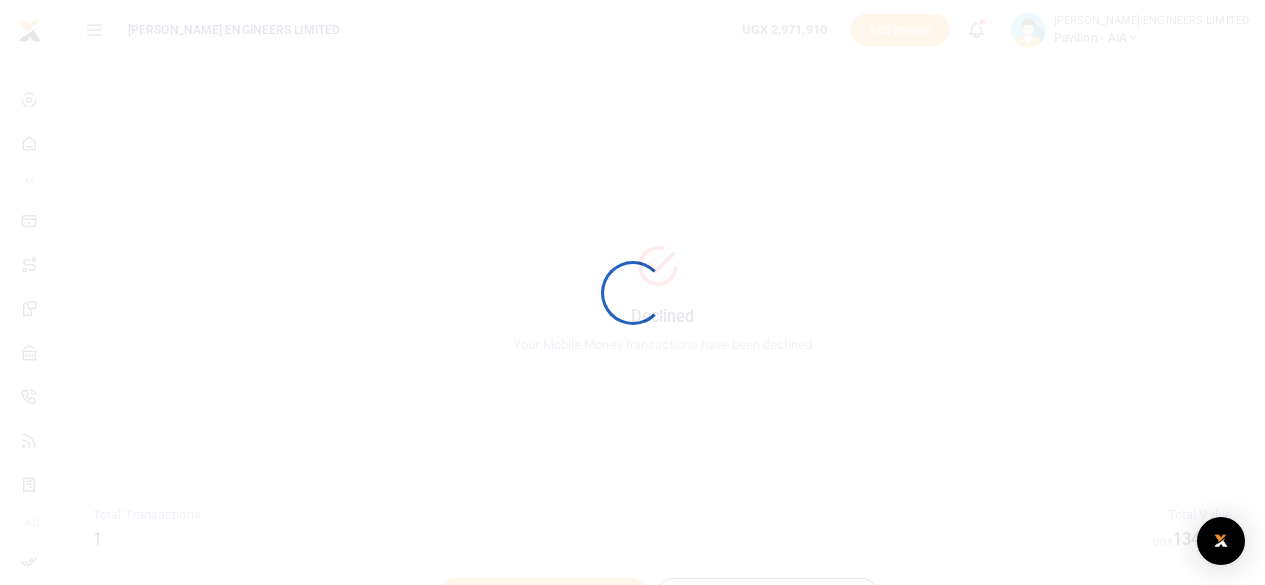 scroll, scrollTop: 0, scrollLeft: 0, axis: both 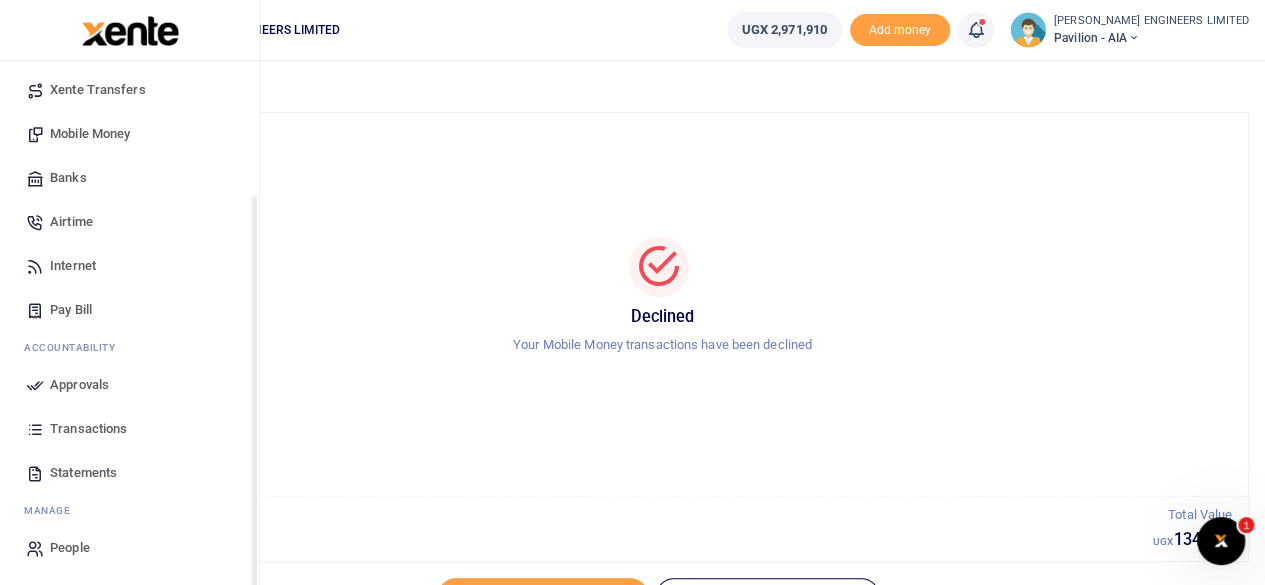 click on "Transactions" at bounding box center [88, 429] 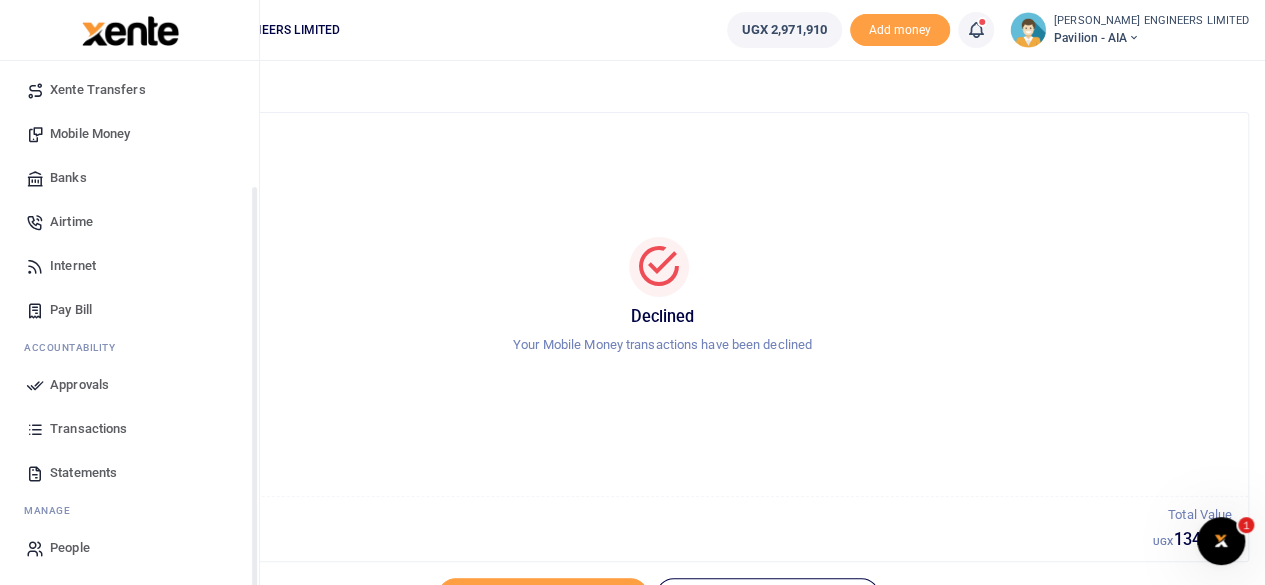 scroll, scrollTop: 142, scrollLeft: 0, axis: vertical 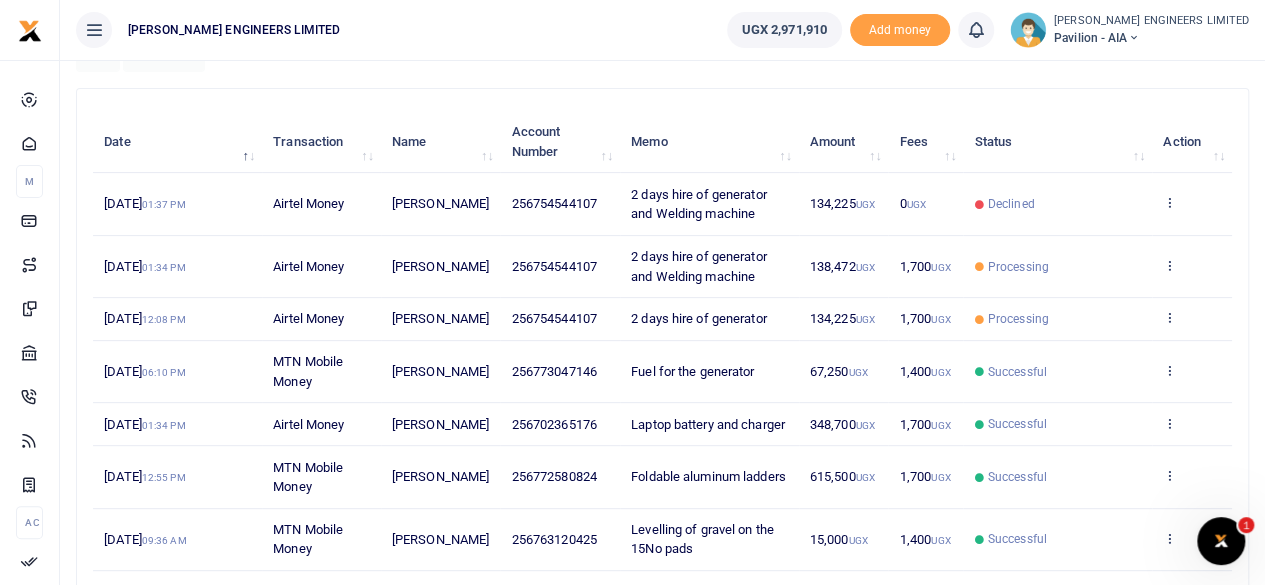 click on "138,472 UGX" at bounding box center (842, 266) 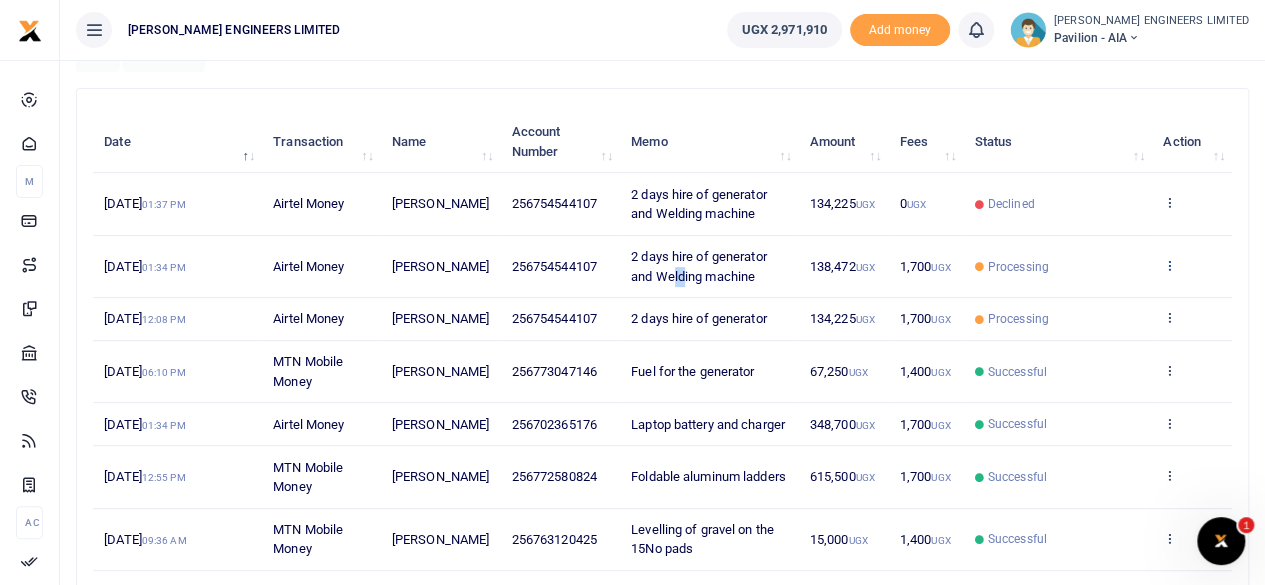 click at bounding box center [1169, 265] 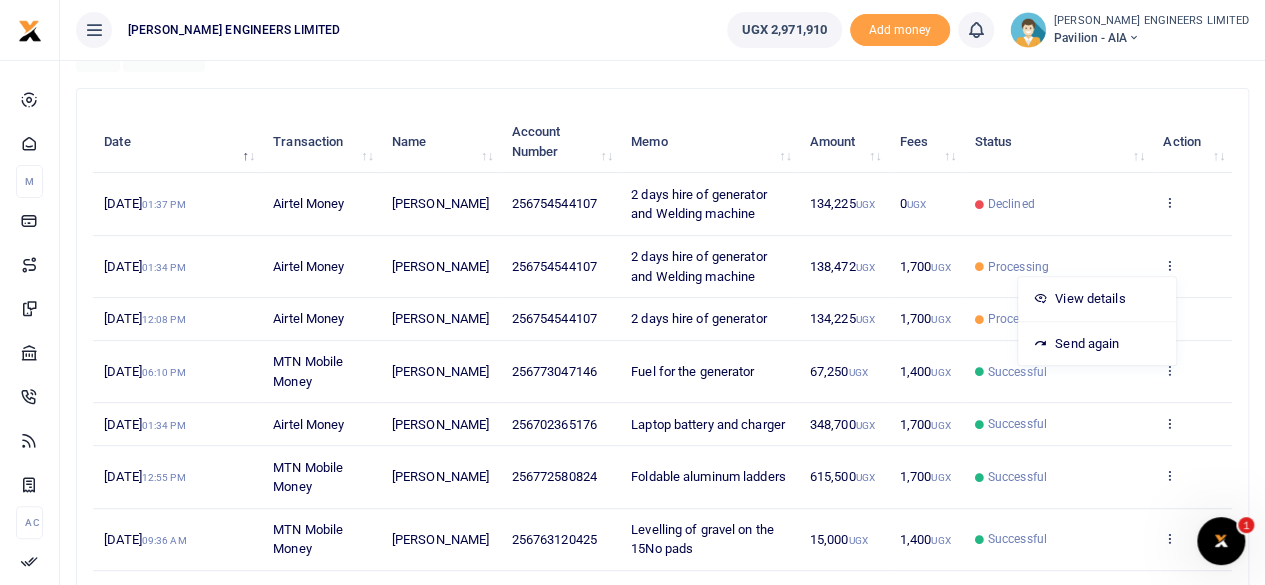 click on "Processing" at bounding box center (1018, 267) 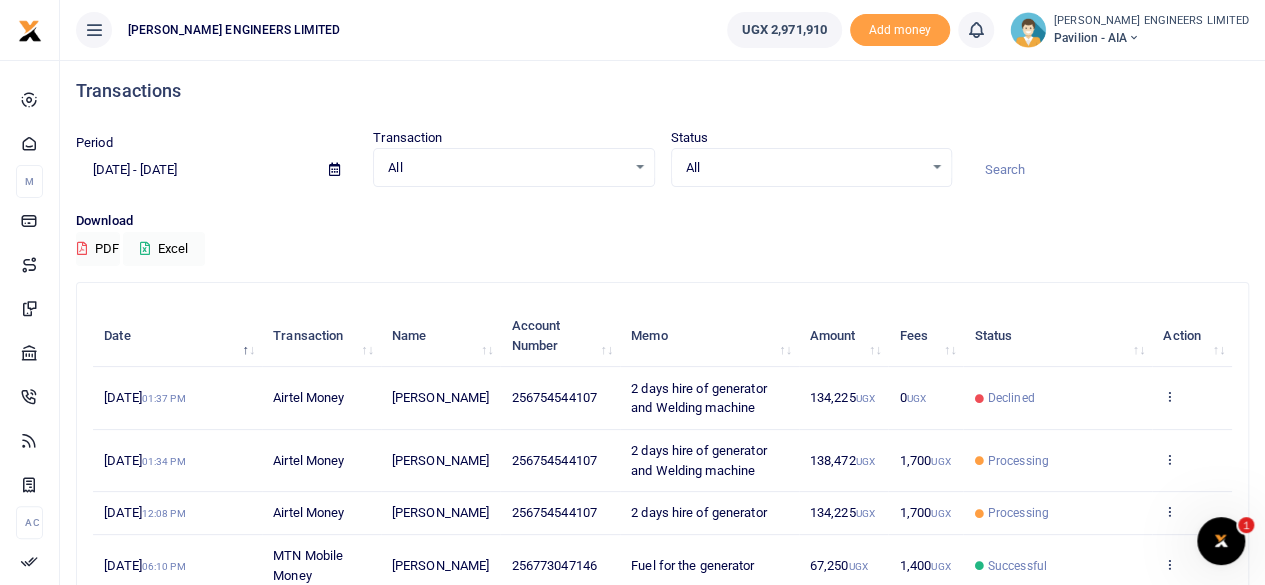 scroll, scrollTop: 0, scrollLeft: 0, axis: both 